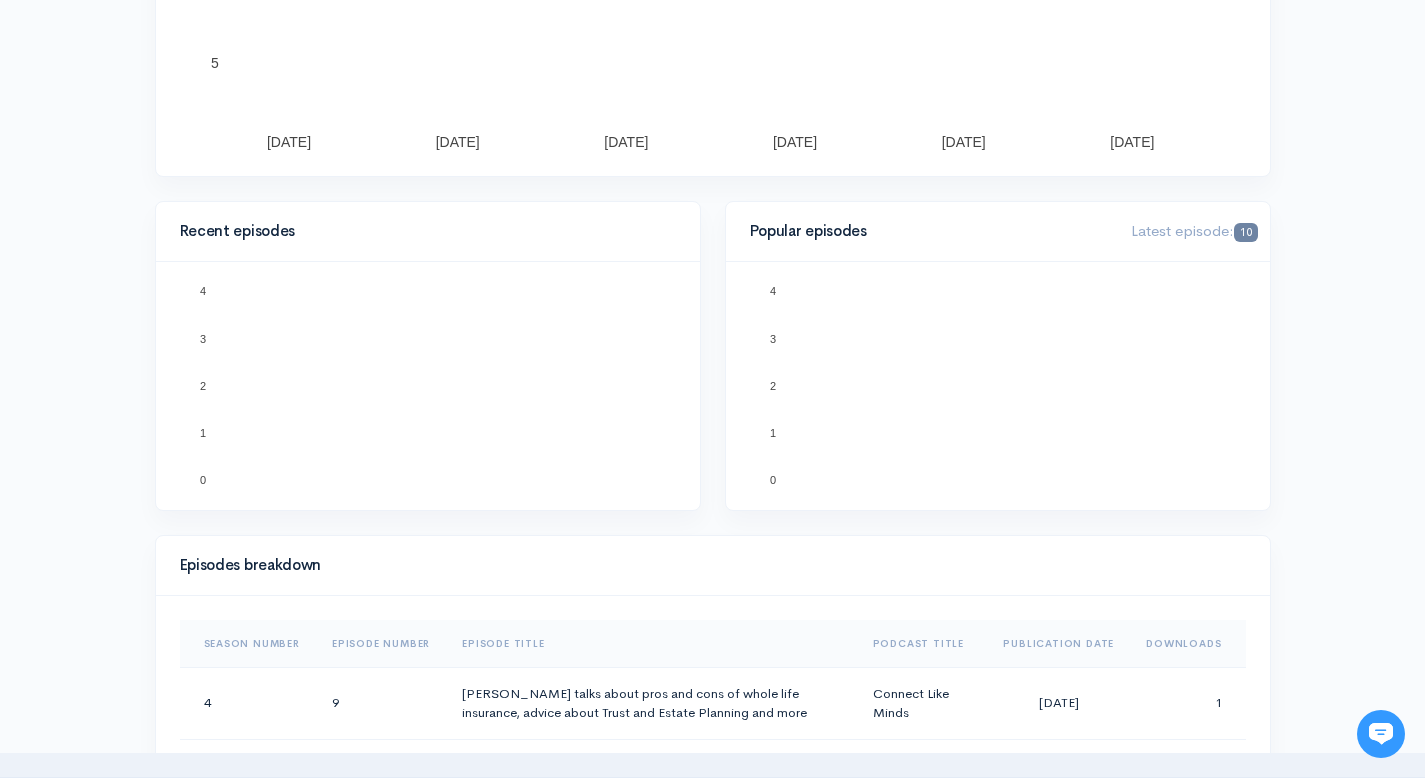 scroll, scrollTop: 876, scrollLeft: 0, axis: vertical 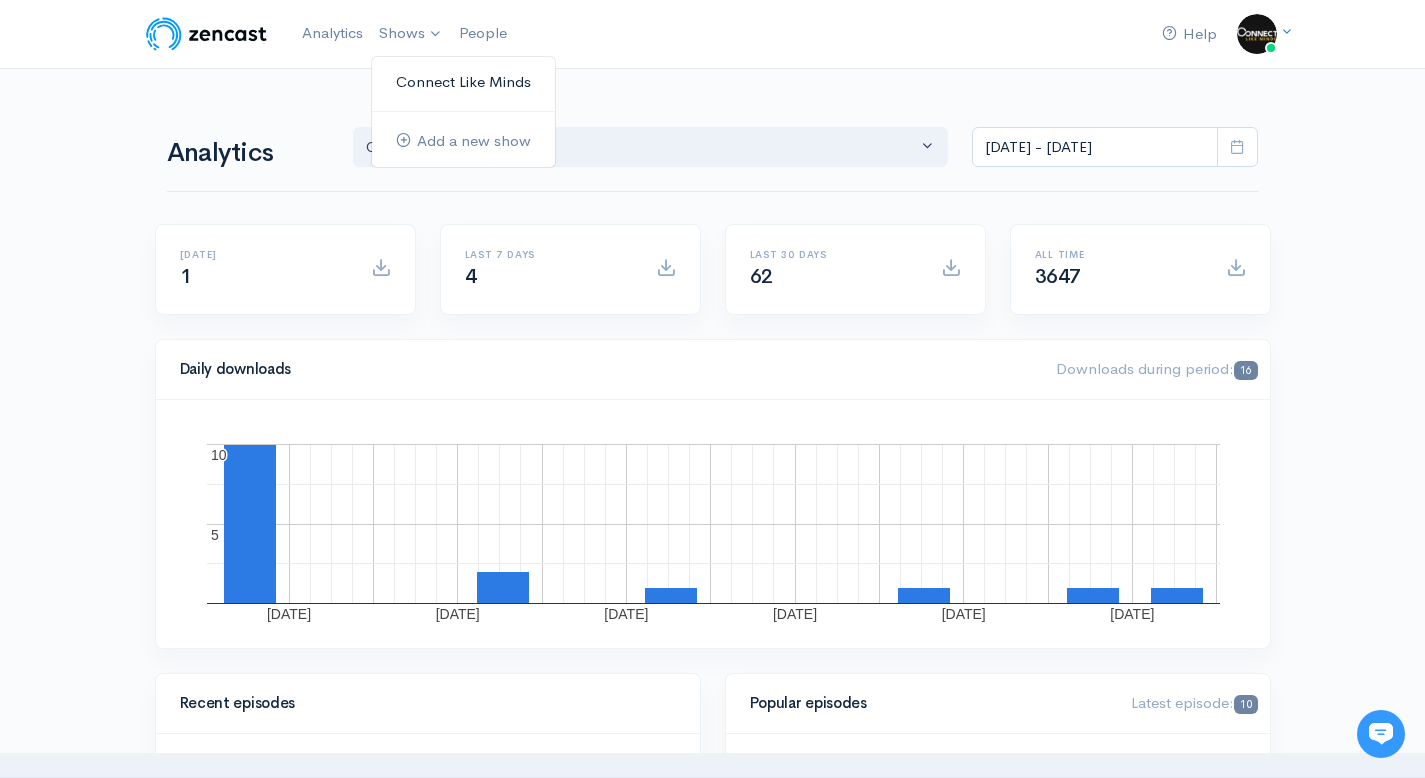 click on "Connect Like Minds" at bounding box center (463, 82) 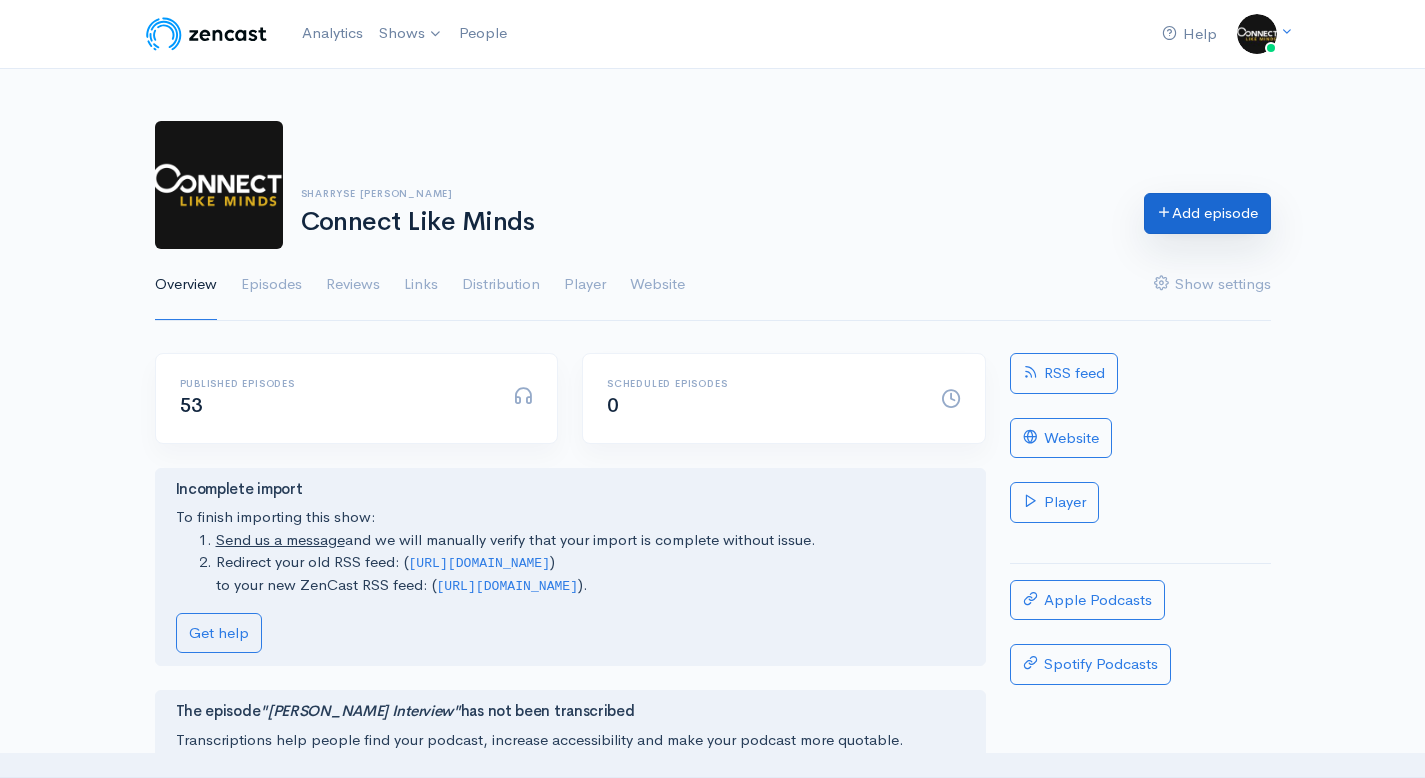 scroll, scrollTop: 0, scrollLeft: 0, axis: both 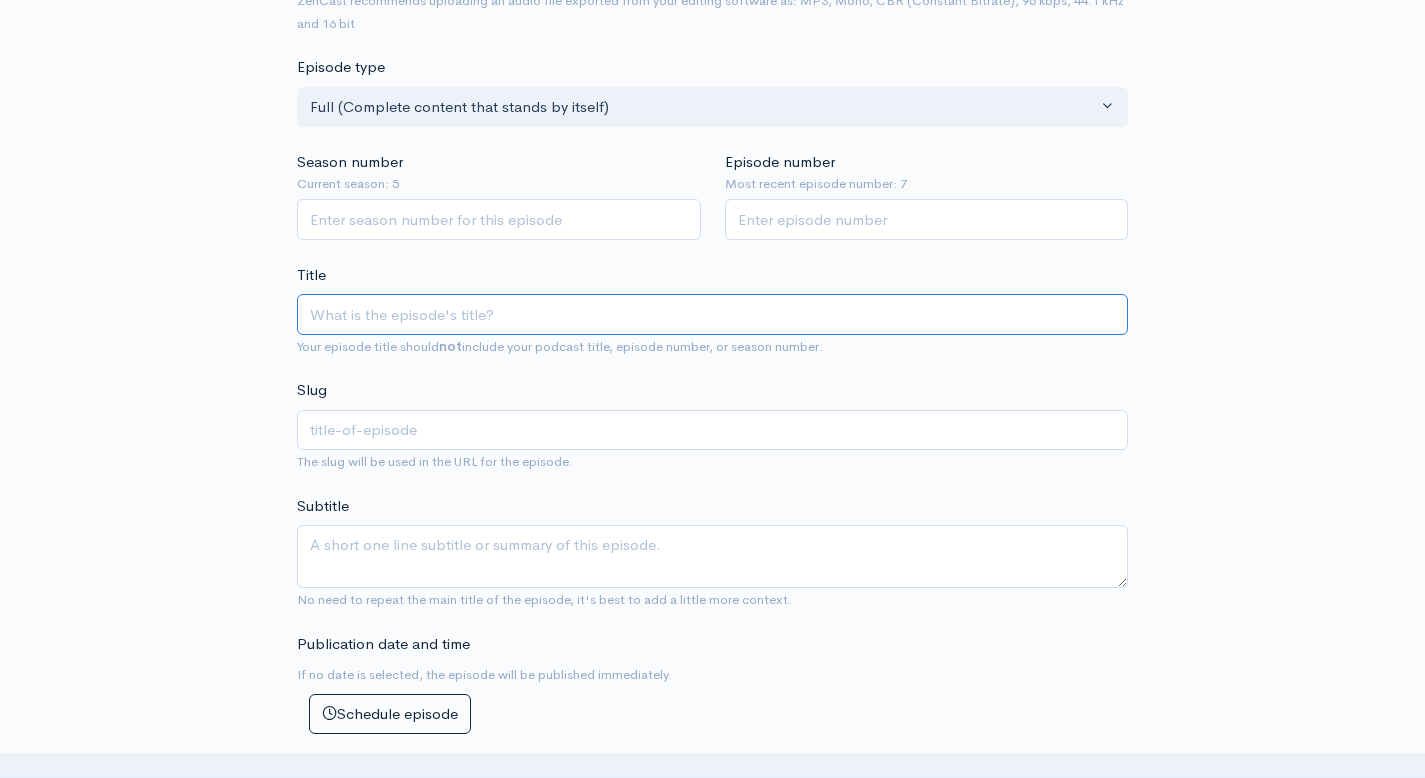 paste on "Season 5 Episode 8 Empowering Young Minds: Yolanda Hall's Story" 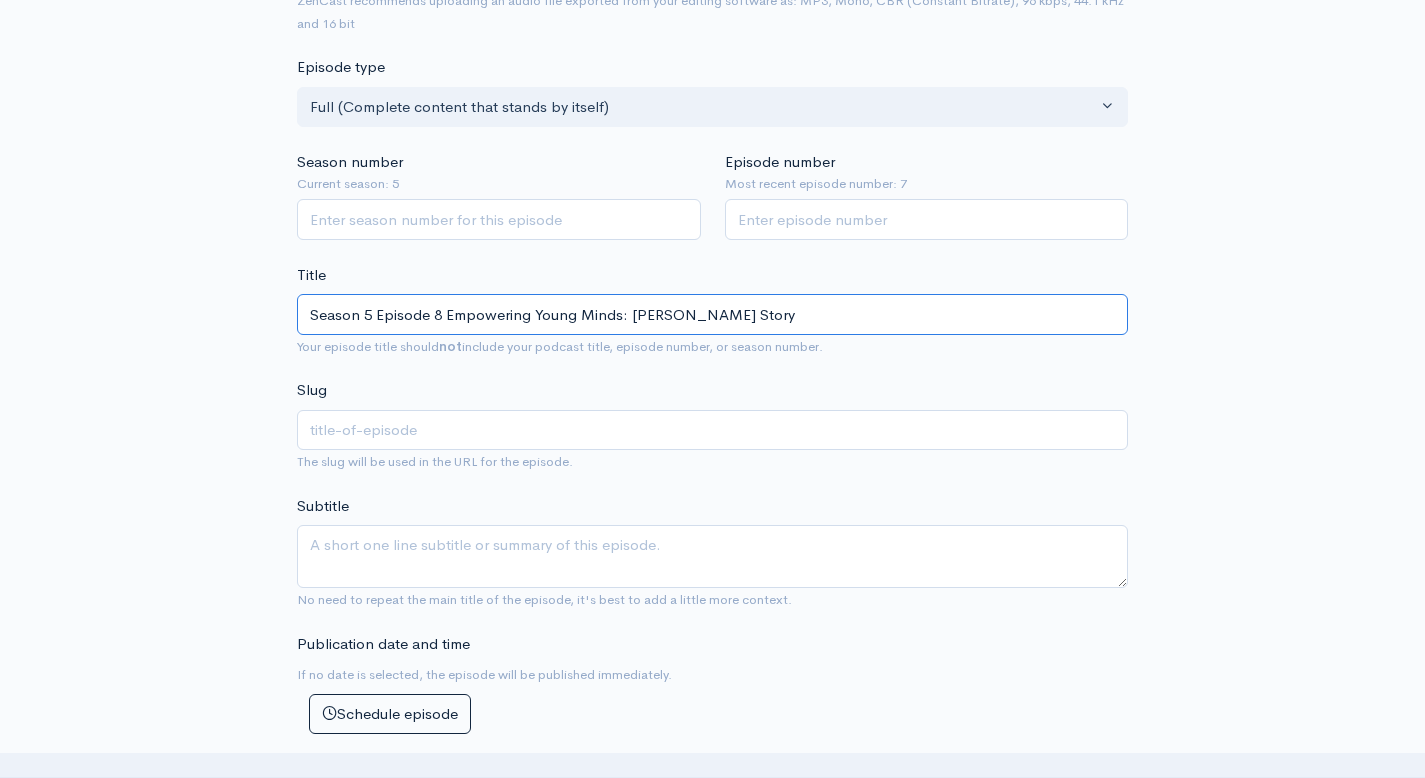drag, startPoint x: 449, startPoint y: 316, endPoint x: 250, endPoint y: 316, distance: 199 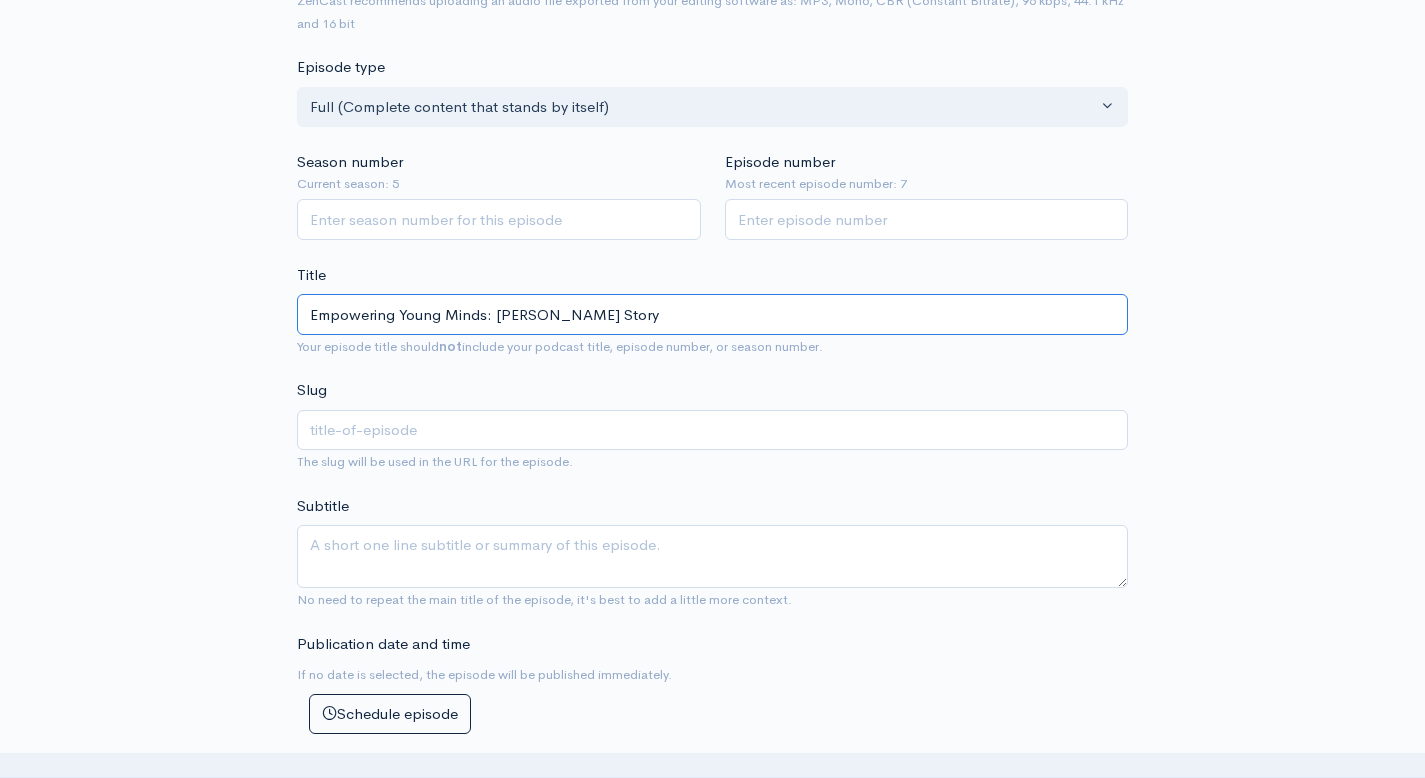type on "empowering-young-minds-yolanda-halls-story" 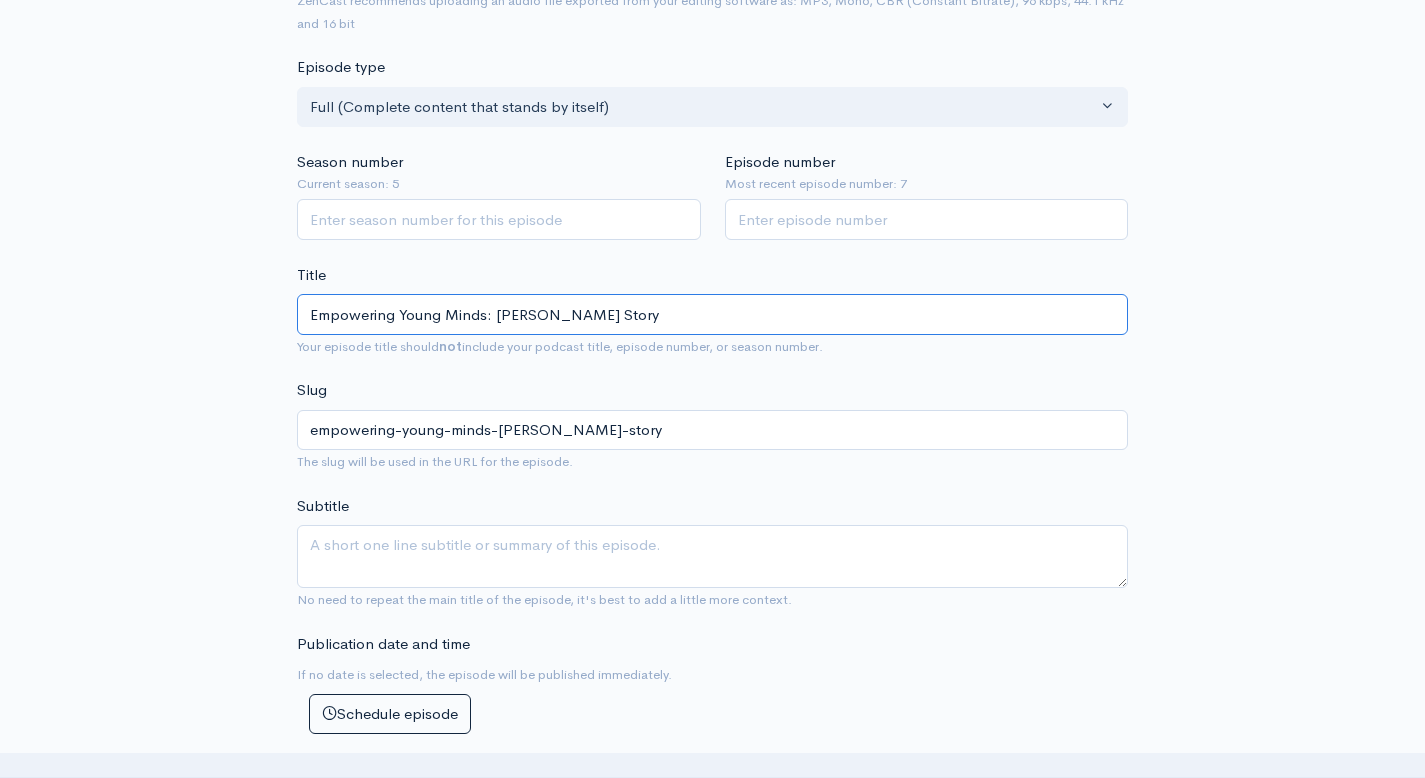 type on "Empowering Young Minds: [PERSON_NAME] Story" 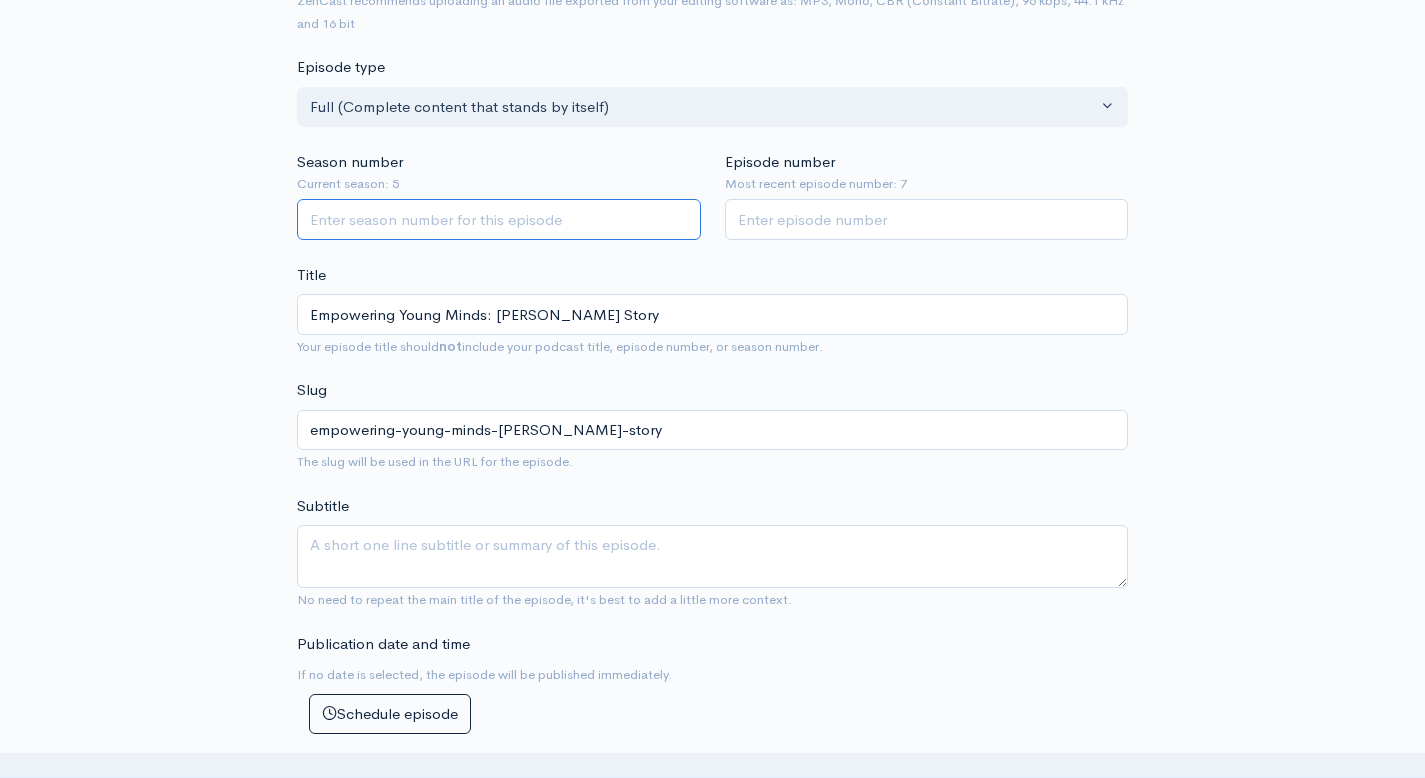 click on "Season number" at bounding box center [499, 219] 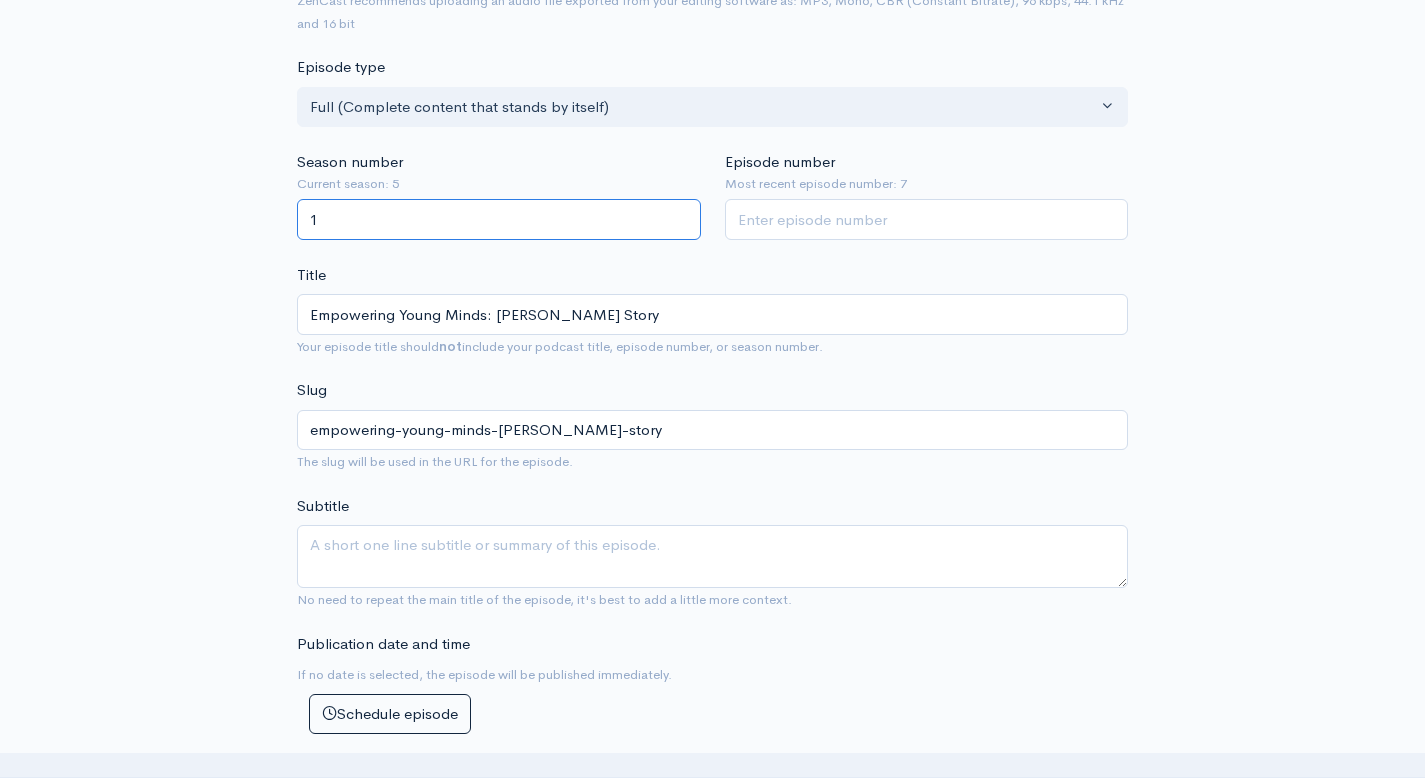 click on "1" at bounding box center [499, 219] 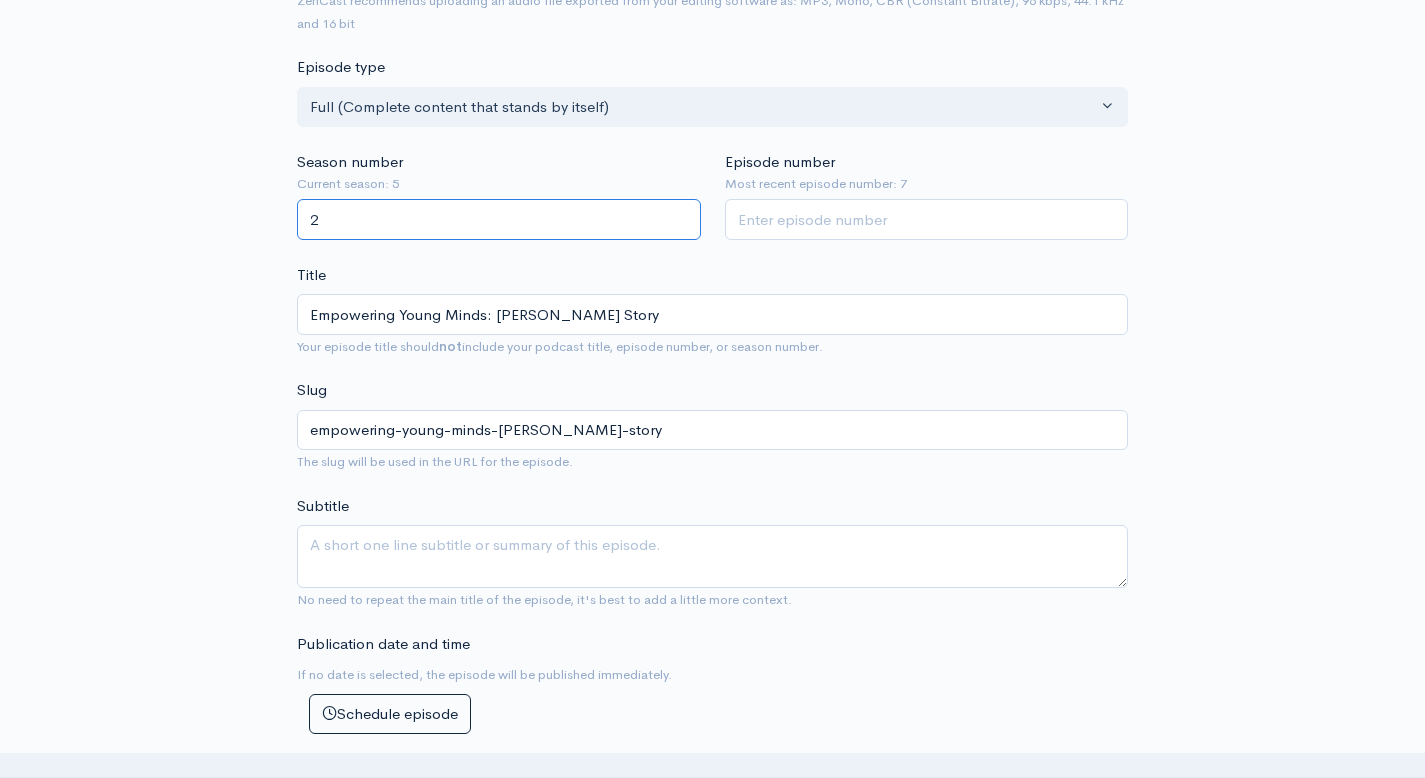 click on "2" at bounding box center (499, 219) 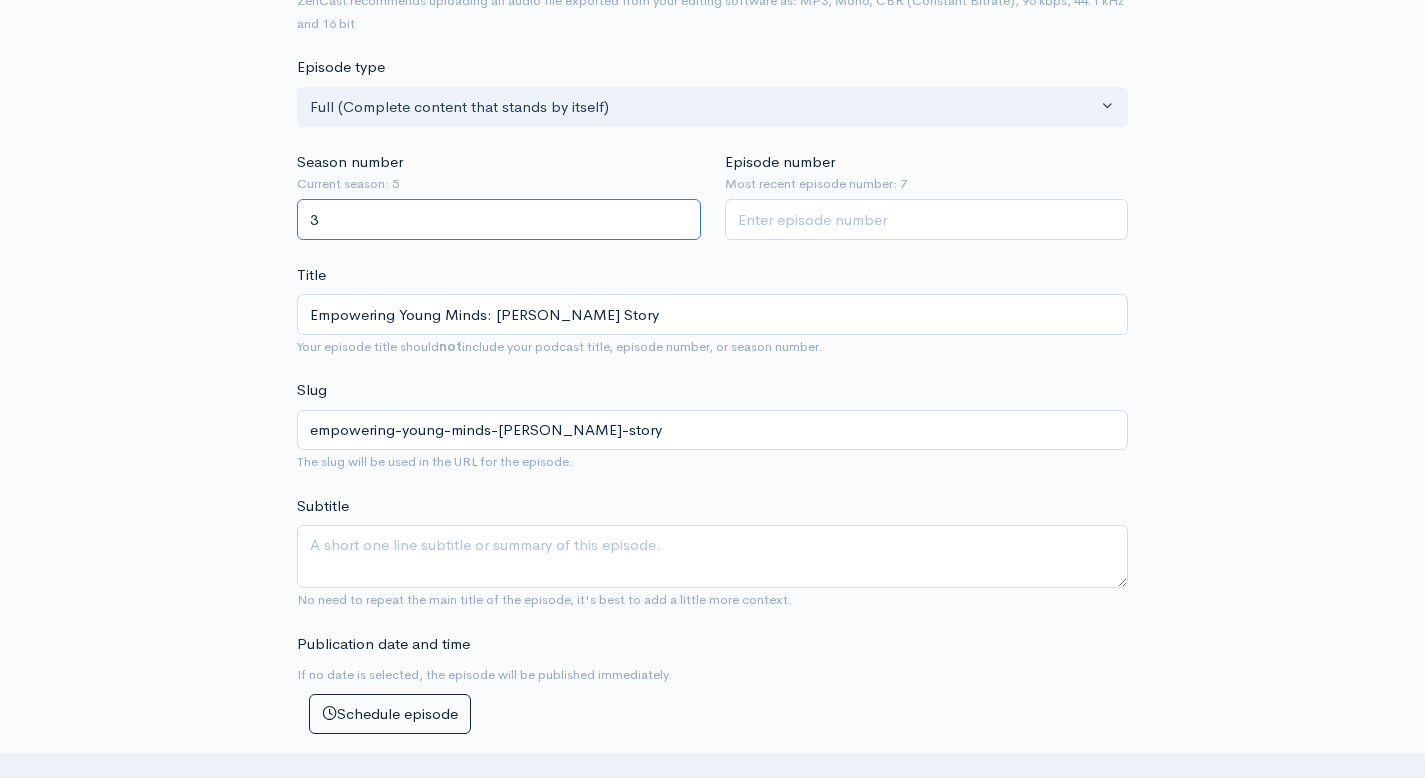 click on "3" at bounding box center [499, 219] 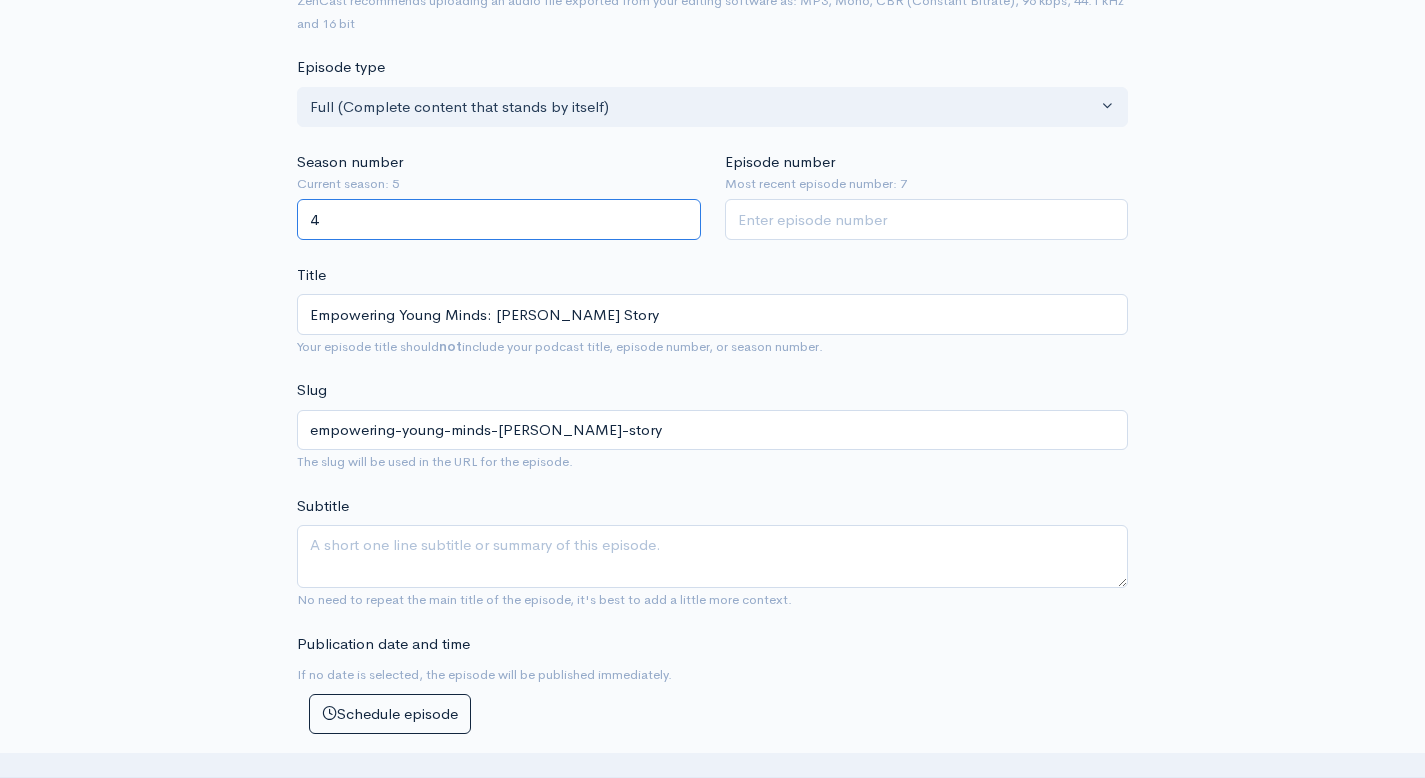 click on "4" at bounding box center (499, 219) 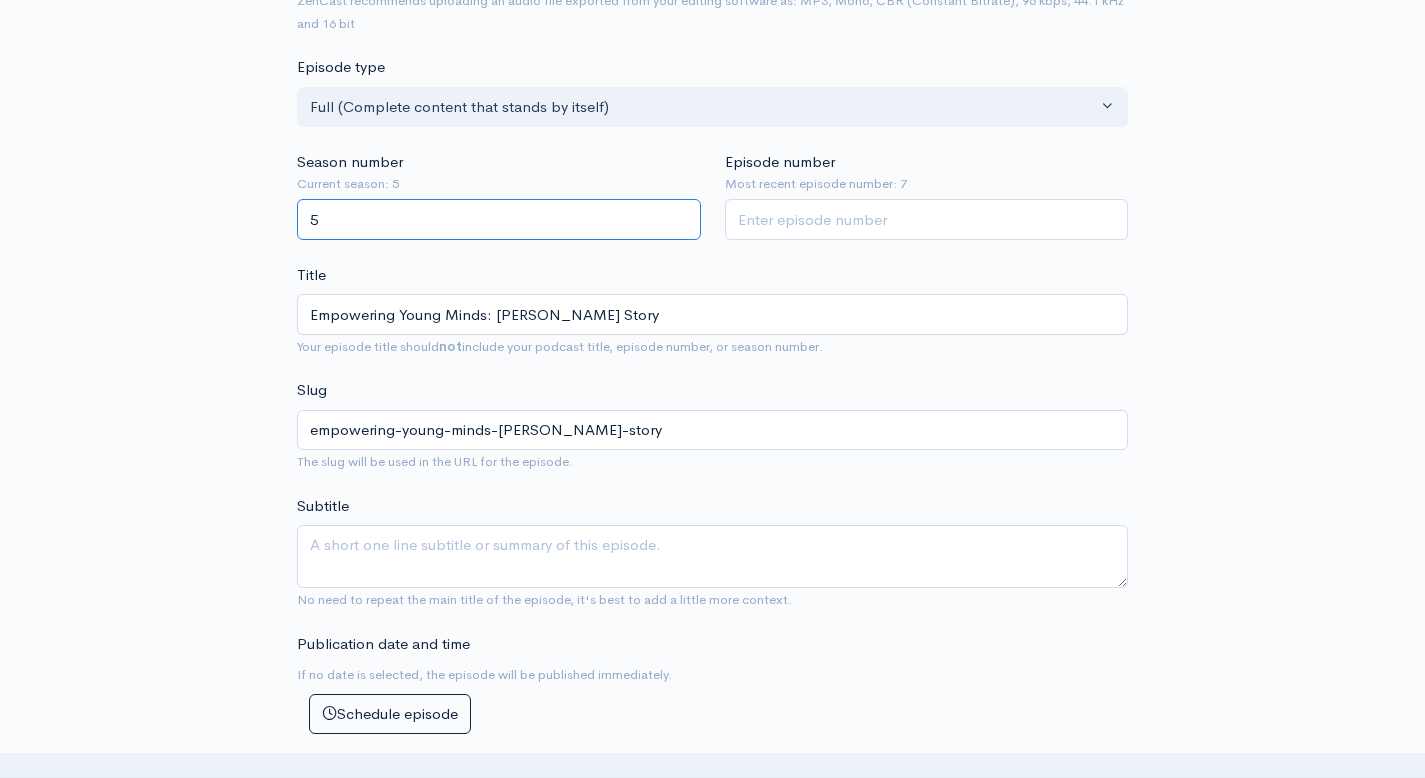 type on "5" 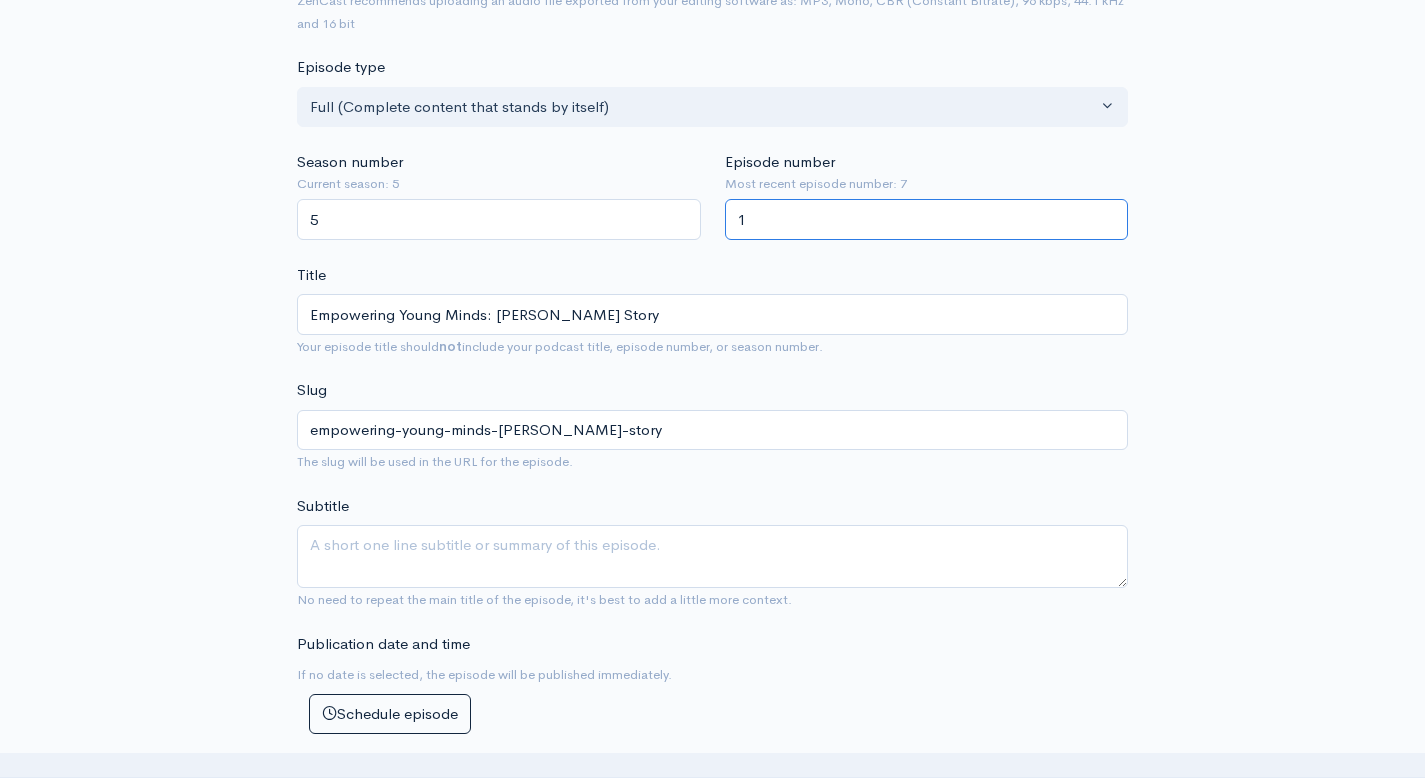 click on "1" at bounding box center [927, 219] 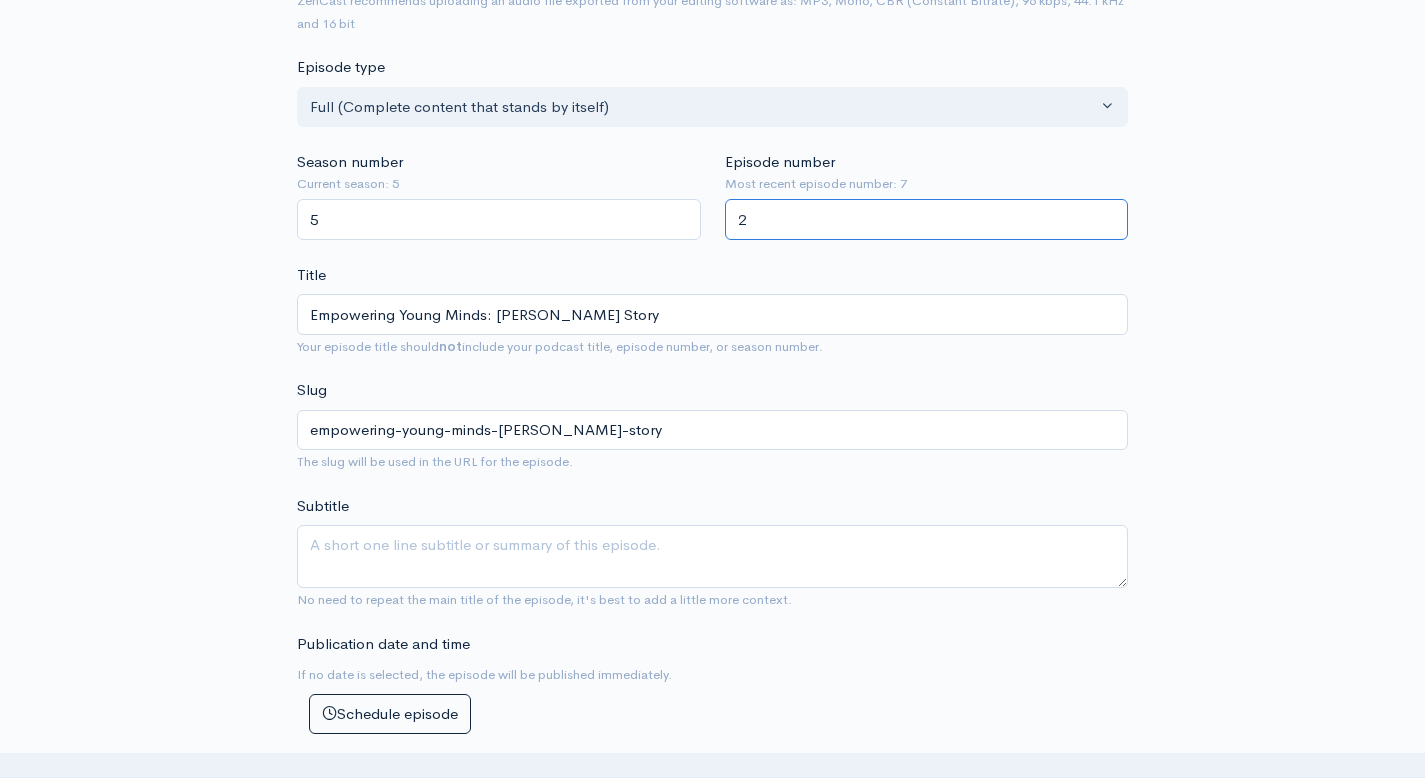 click on "2" at bounding box center [927, 219] 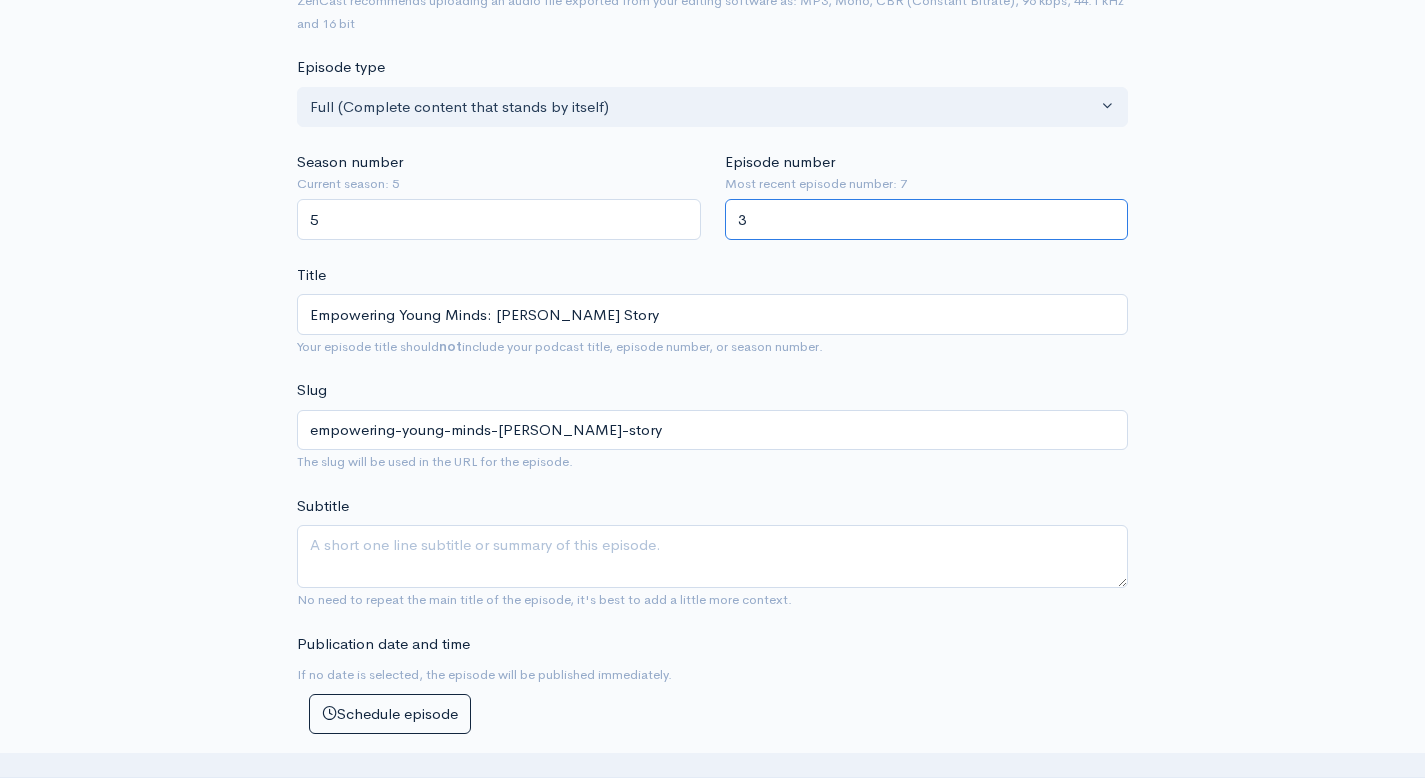 click on "3" at bounding box center [927, 219] 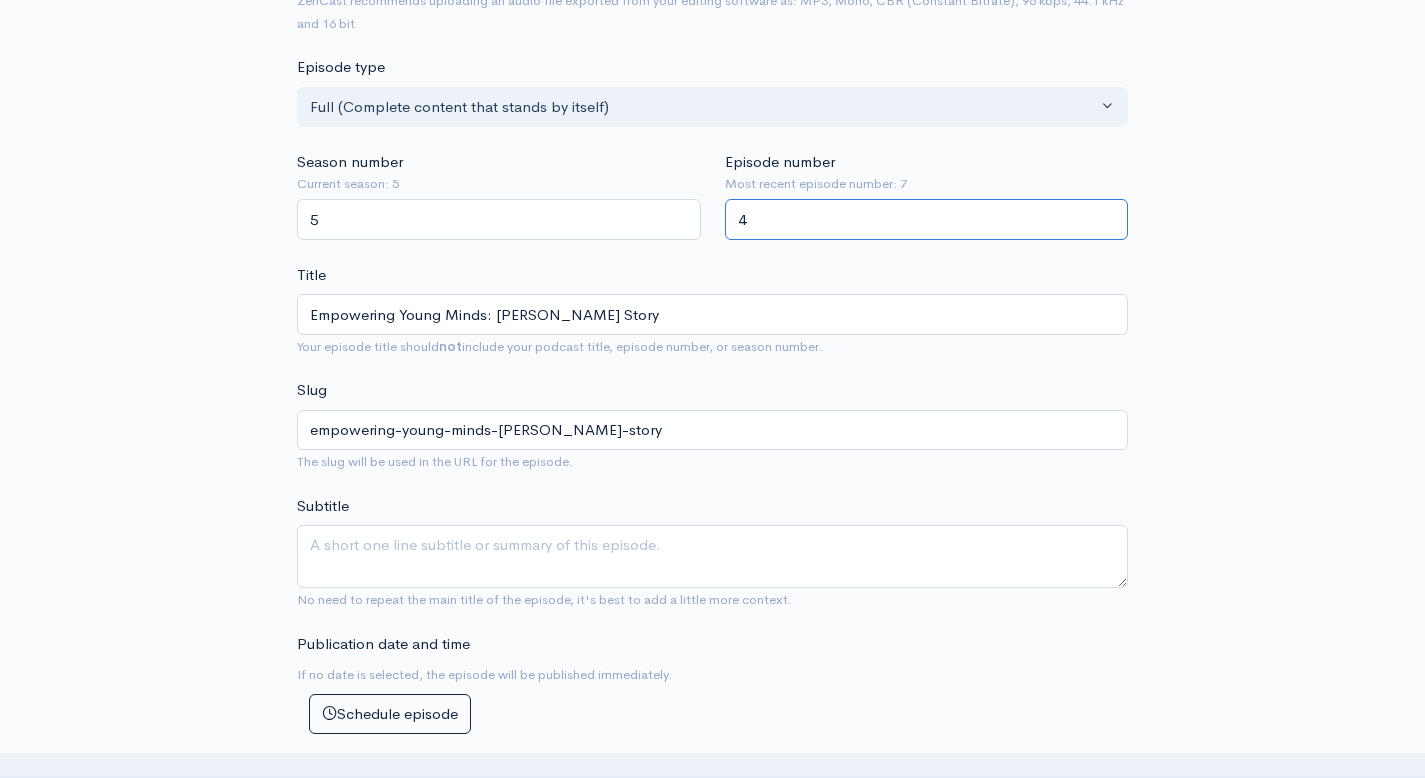 click on "4" at bounding box center (927, 219) 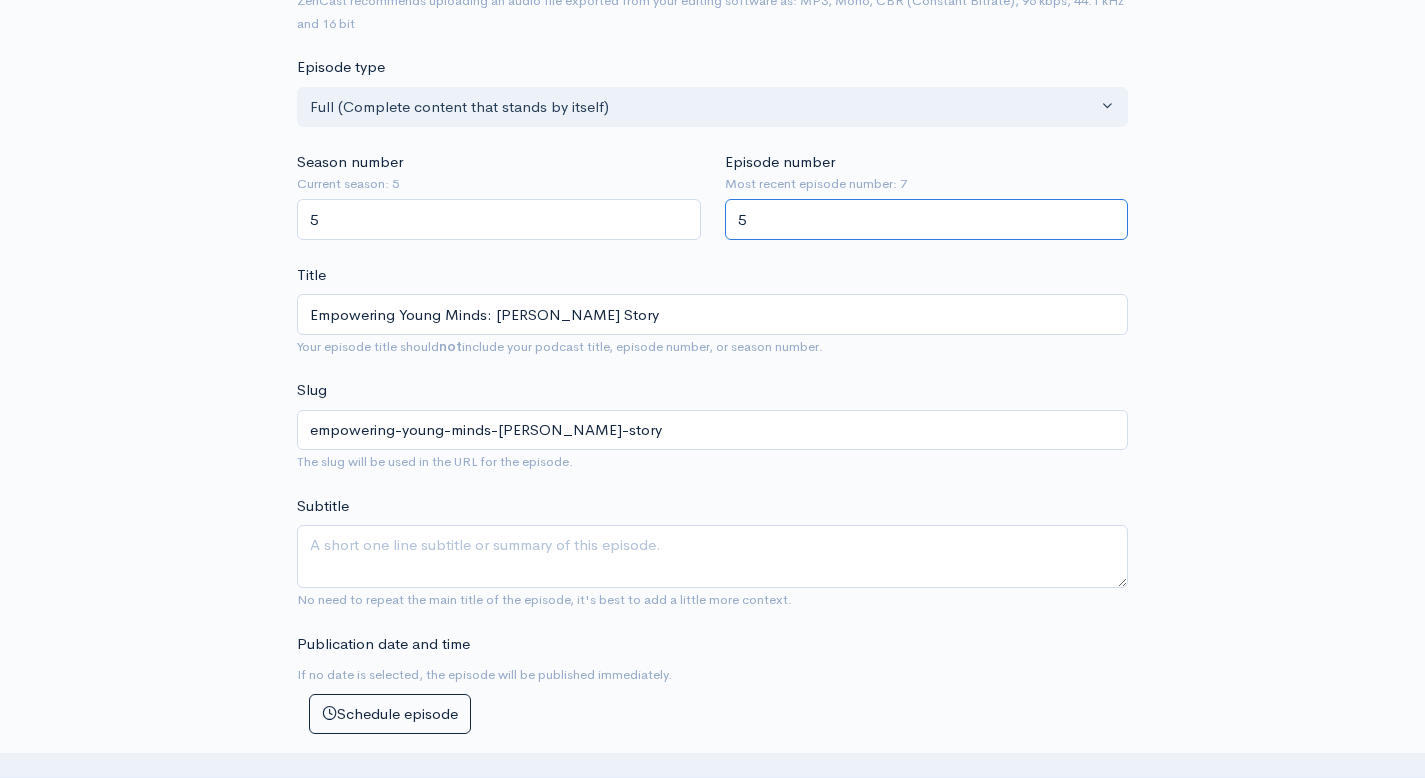 click on "5" at bounding box center (927, 219) 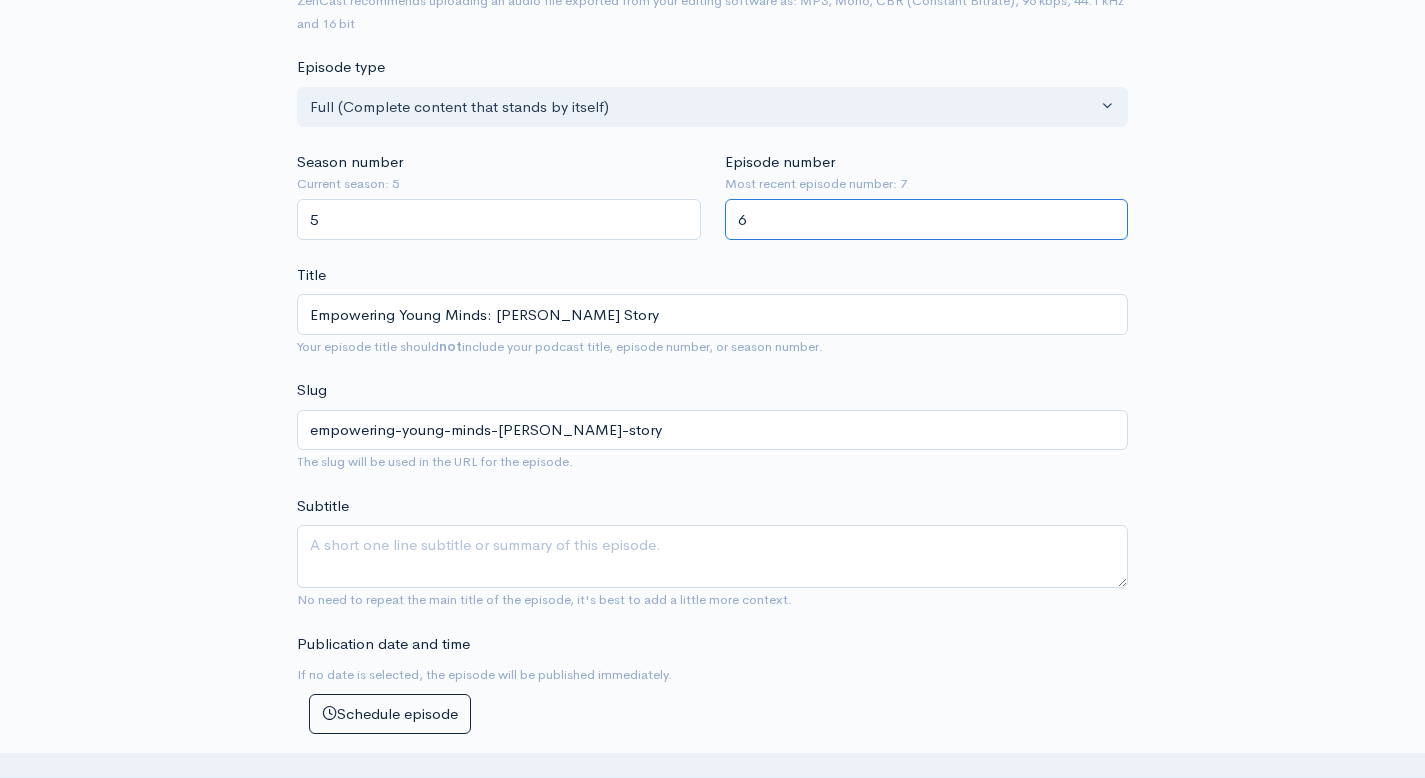 click on "6" at bounding box center (927, 219) 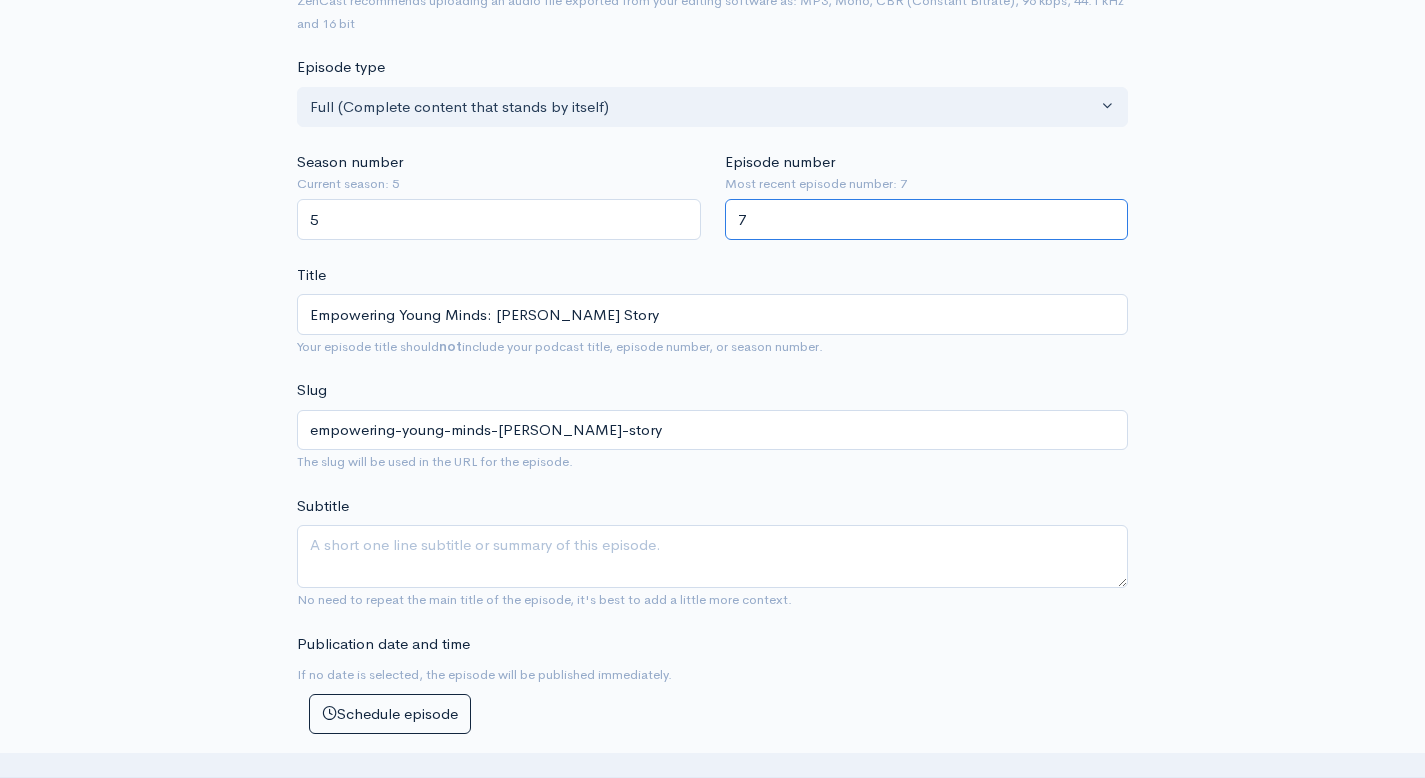 click on "7" at bounding box center [927, 219] 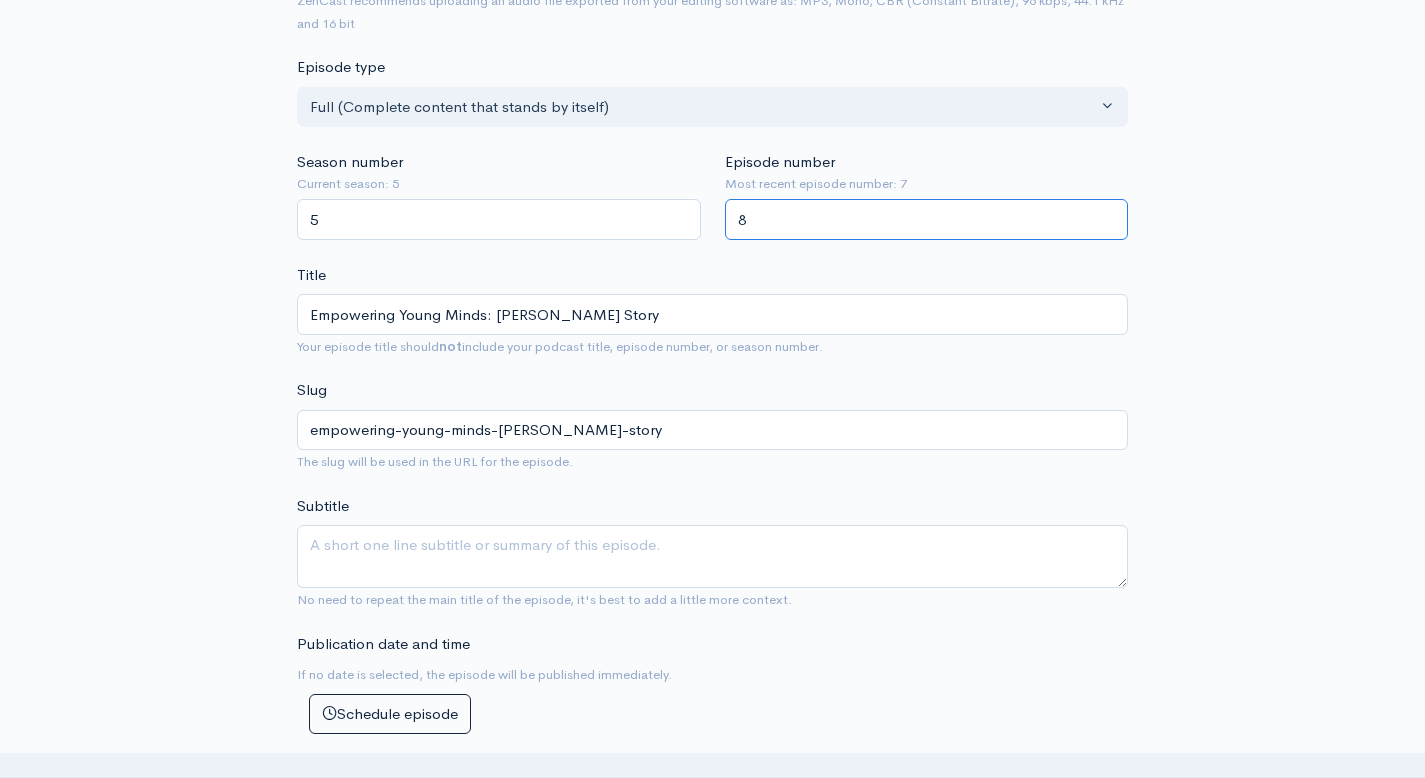 type on "8" 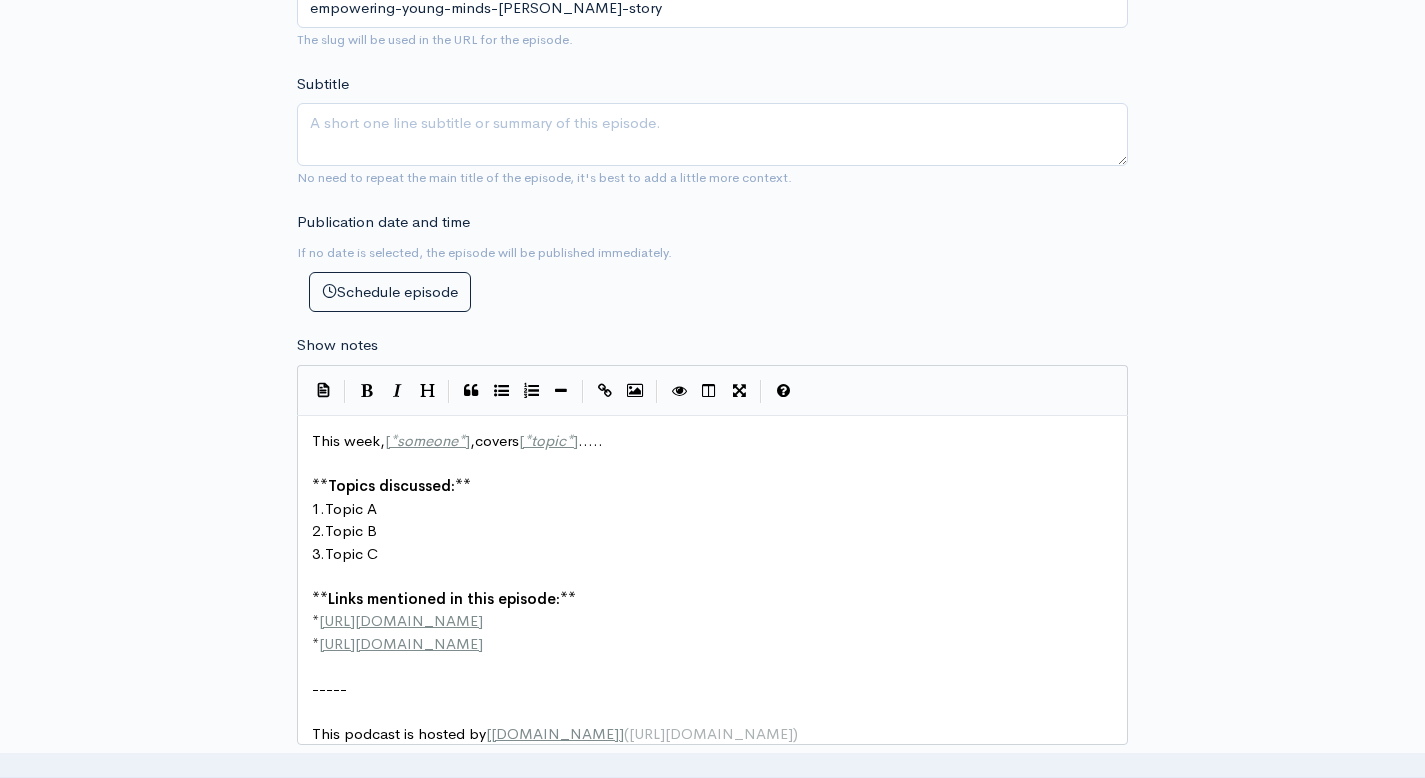 scroll, scrollTop: 772, scrollLeft: 0, axis: vertical 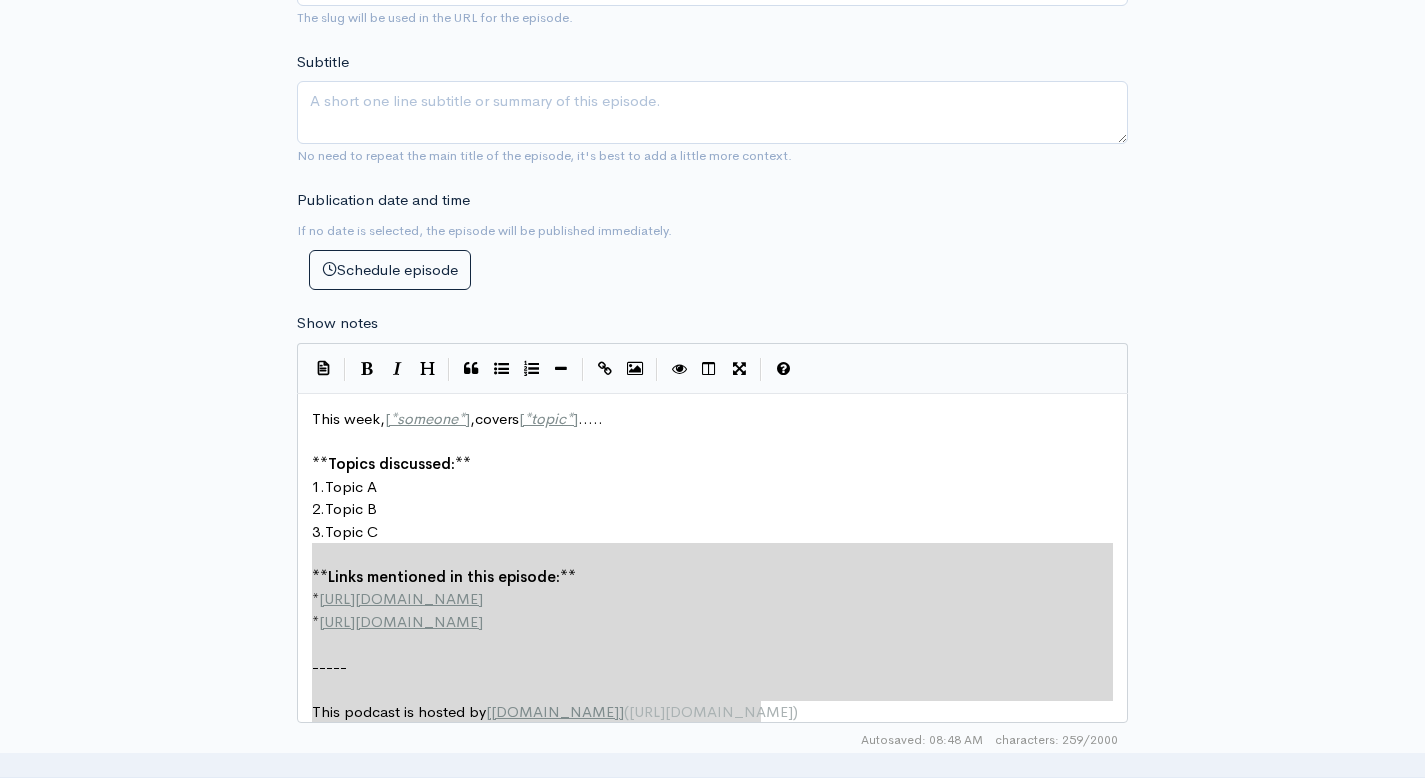 type on "This week, [*someone*],covers [*topic*].....
**Topics discussed:**
1. Topic A
2. Topic B
3. Topic C
**Links mentioned in this episode:**
* http://example.com
* http://second-example.com
-----
This podcast is hosted by [ZenCast.fm](https://wwww.zencast.fm)" 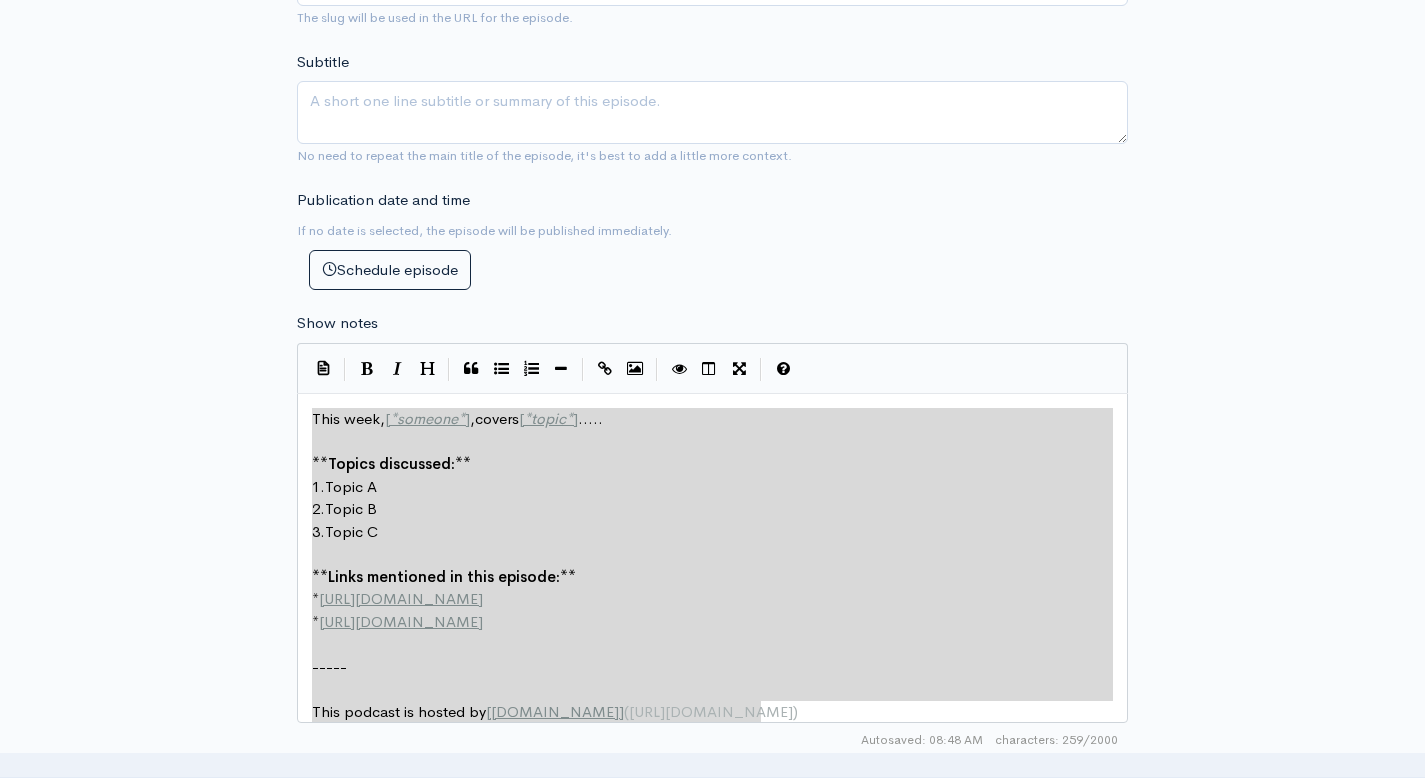 drag, startPoint x: 501, startPoint y: 603, endPoint x: 305, endPoint y: 375, distance: 300.66592 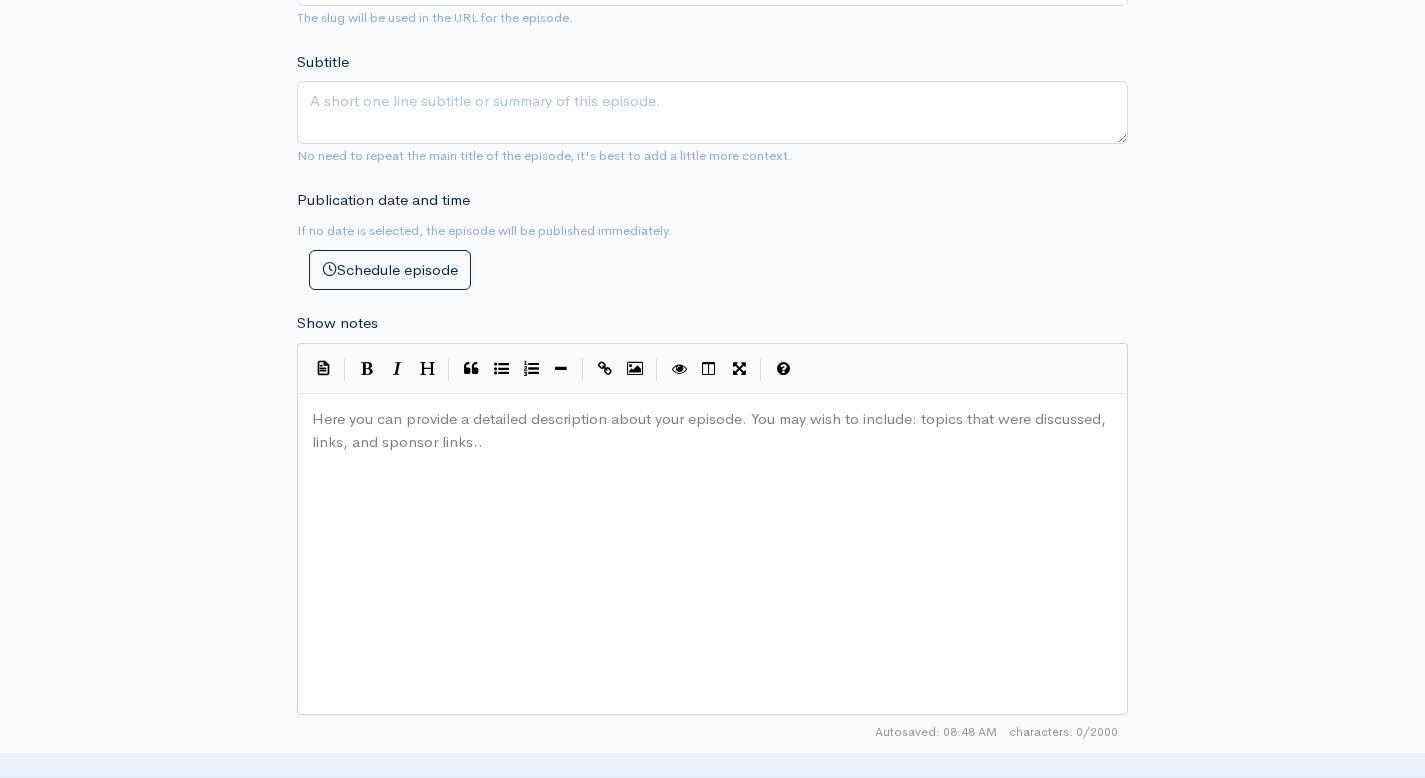 scroll, scrollTop: 776, scrollLeft: 0, axis: vertical 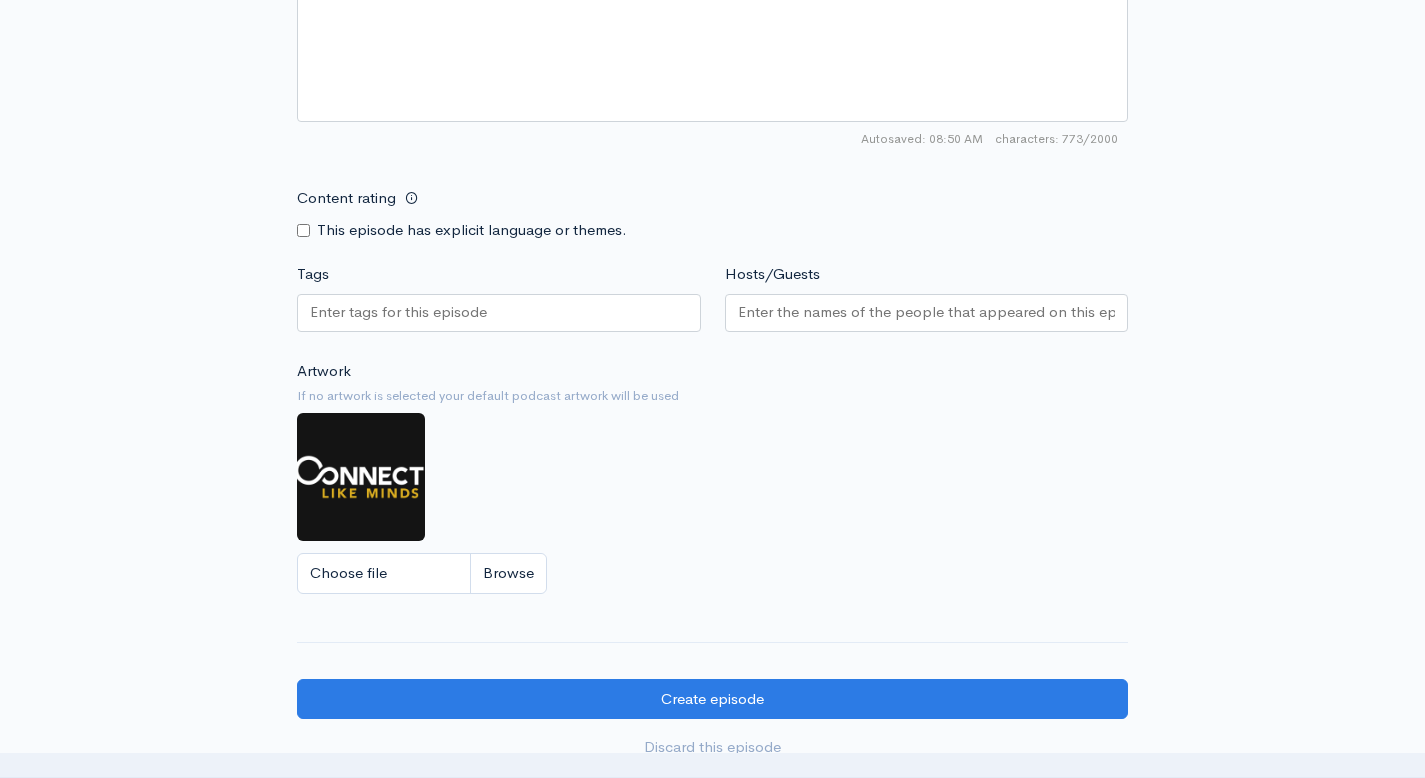 click on "Hosts/Guests" at bounding box center (927, 312) 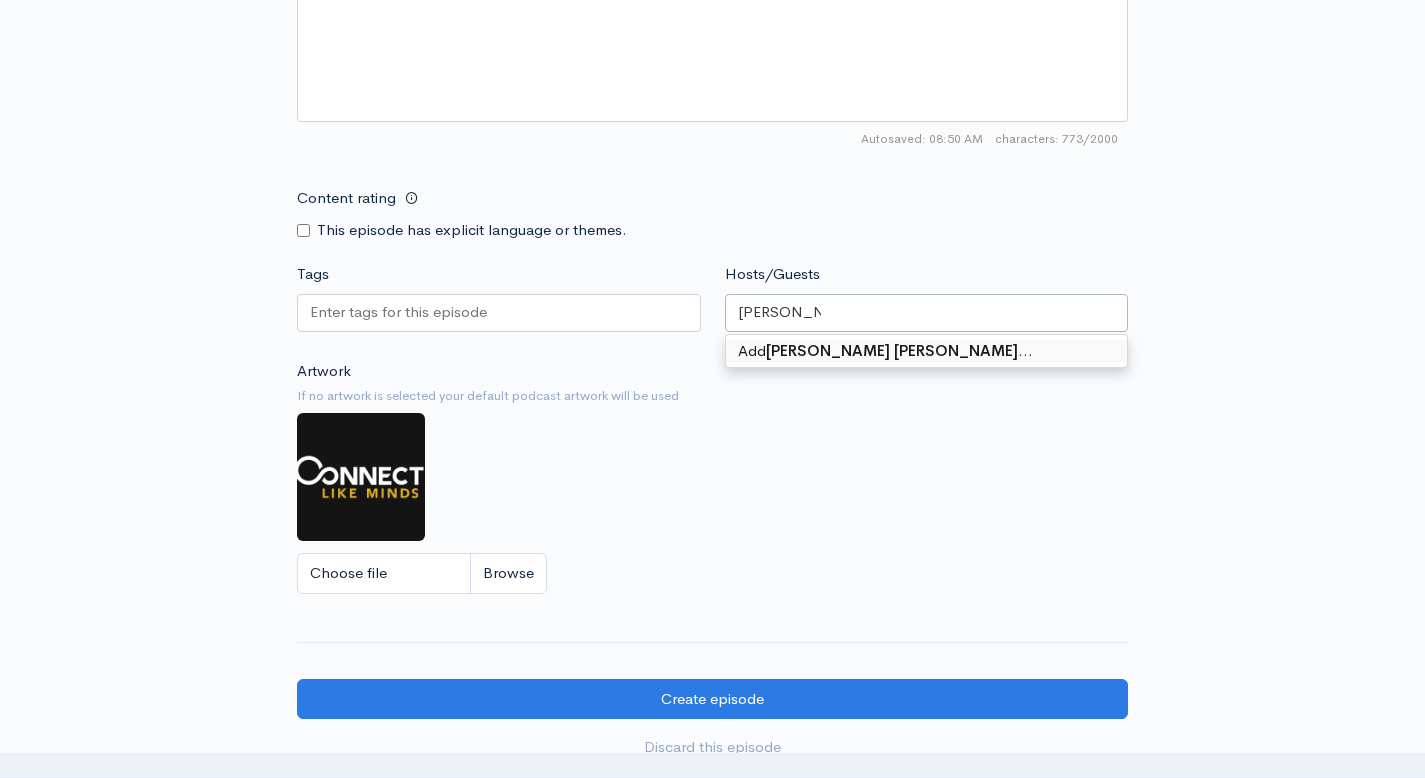 type on "Yolanda Hall" 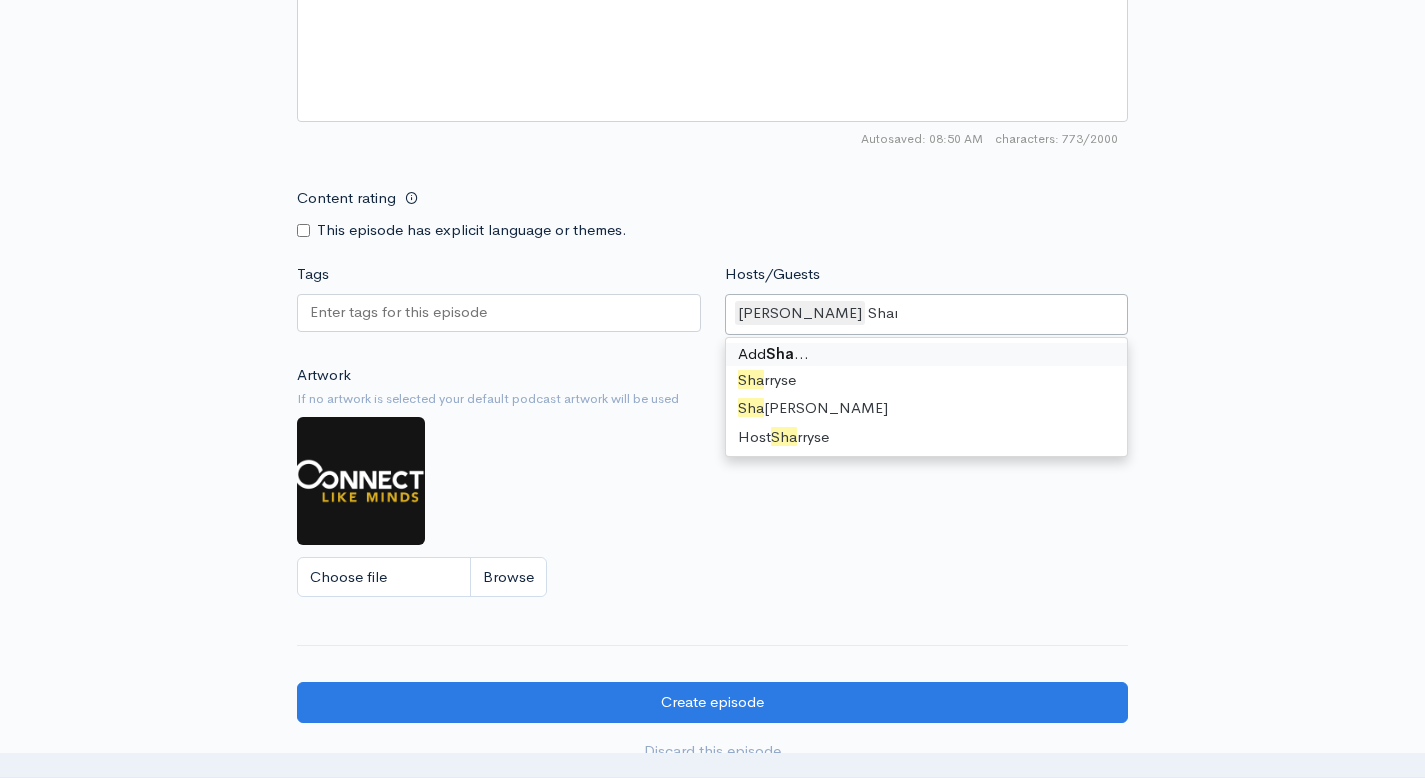 type on "Sharr" 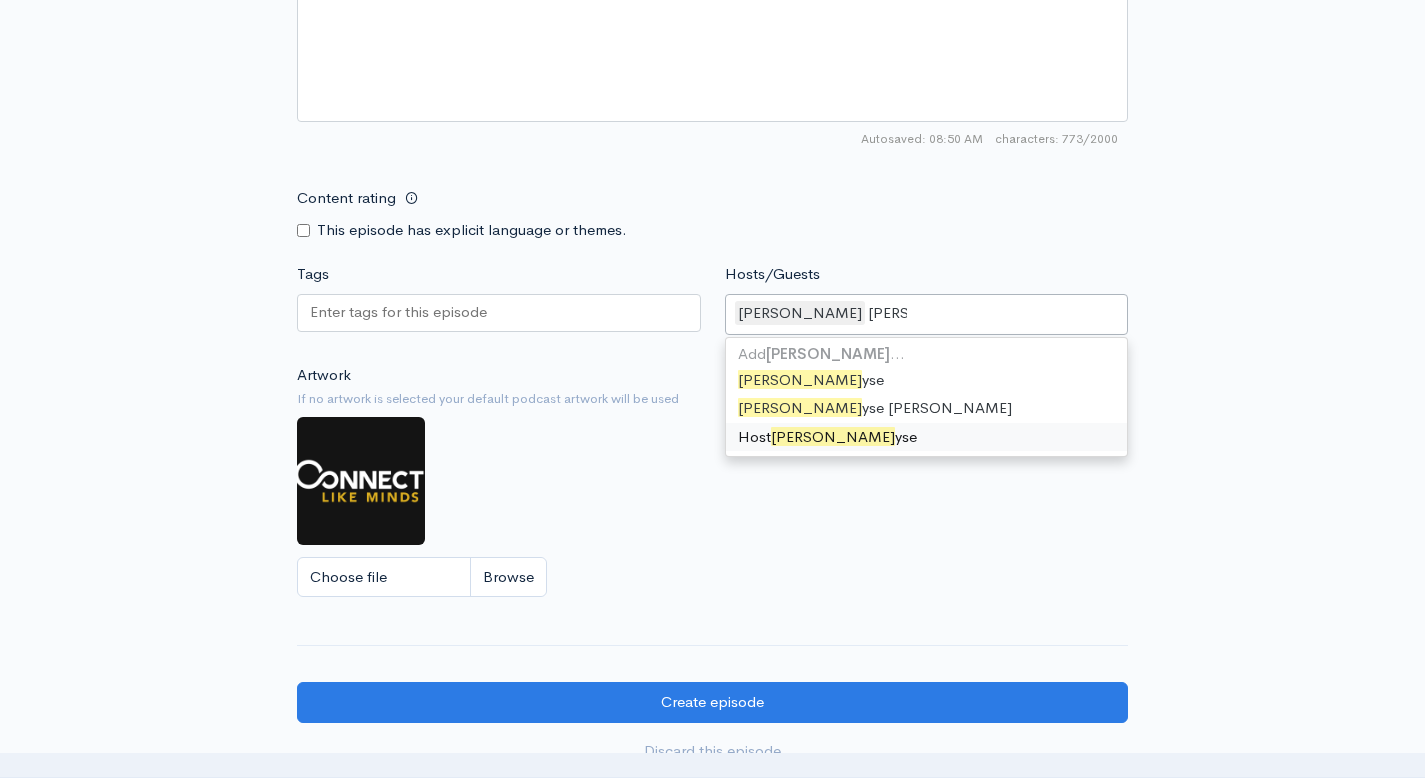 type 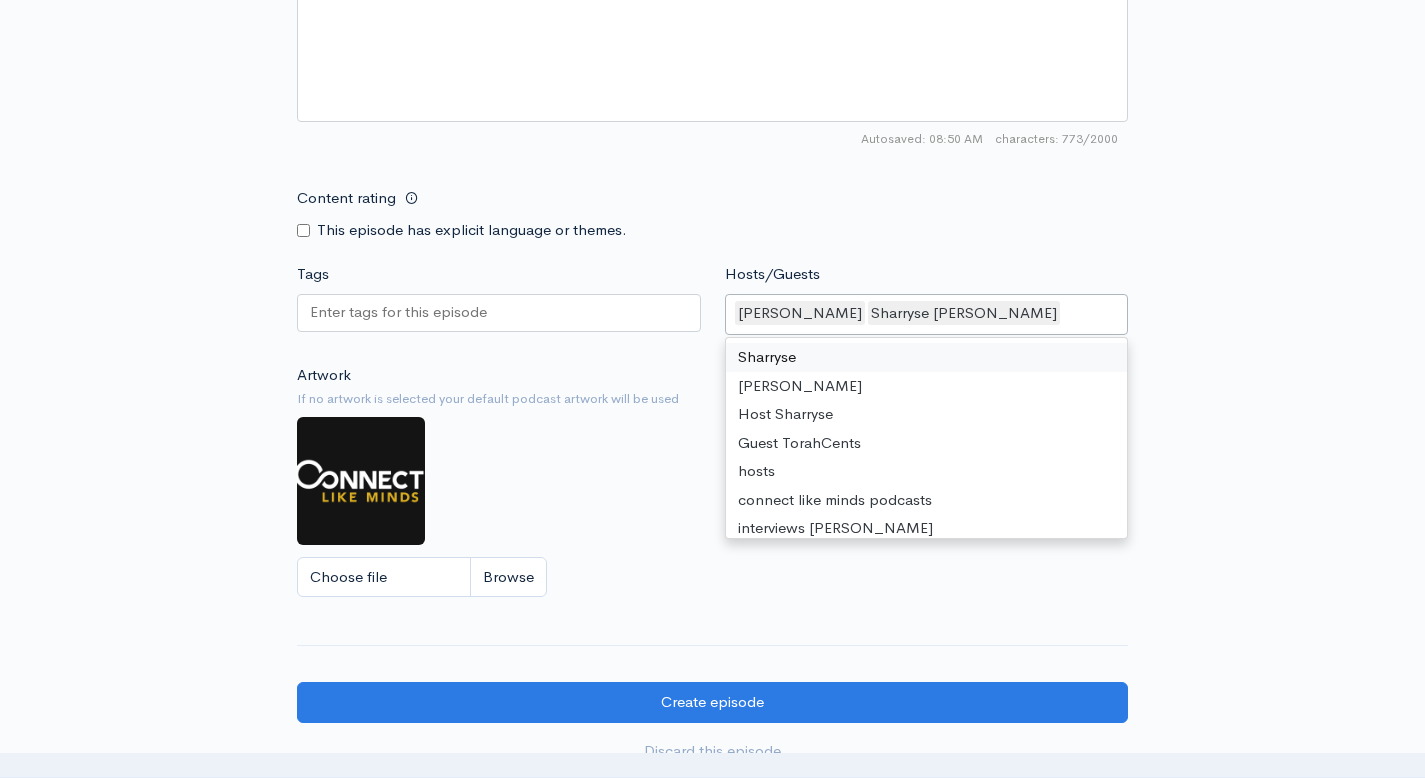 click at bounding box center (499, 313) 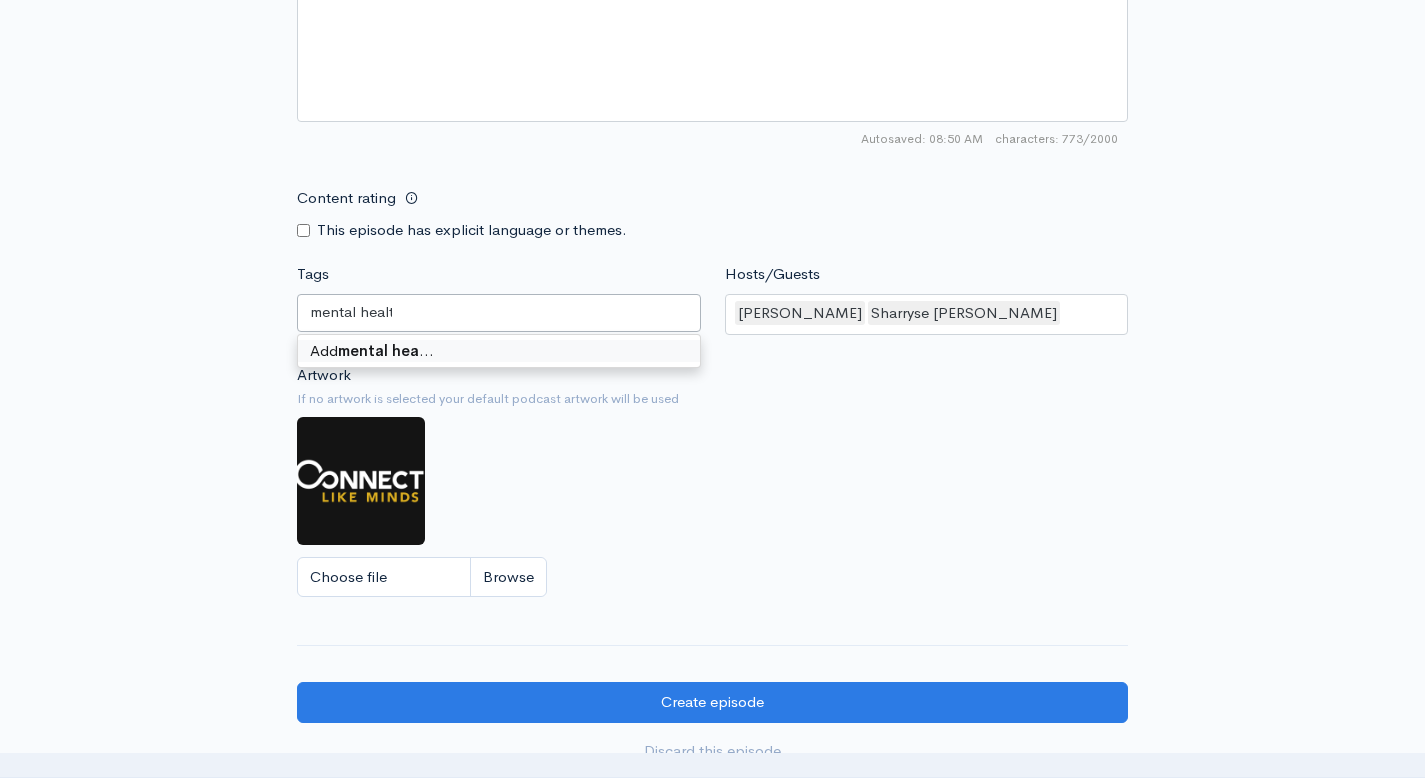 type on "mental health" 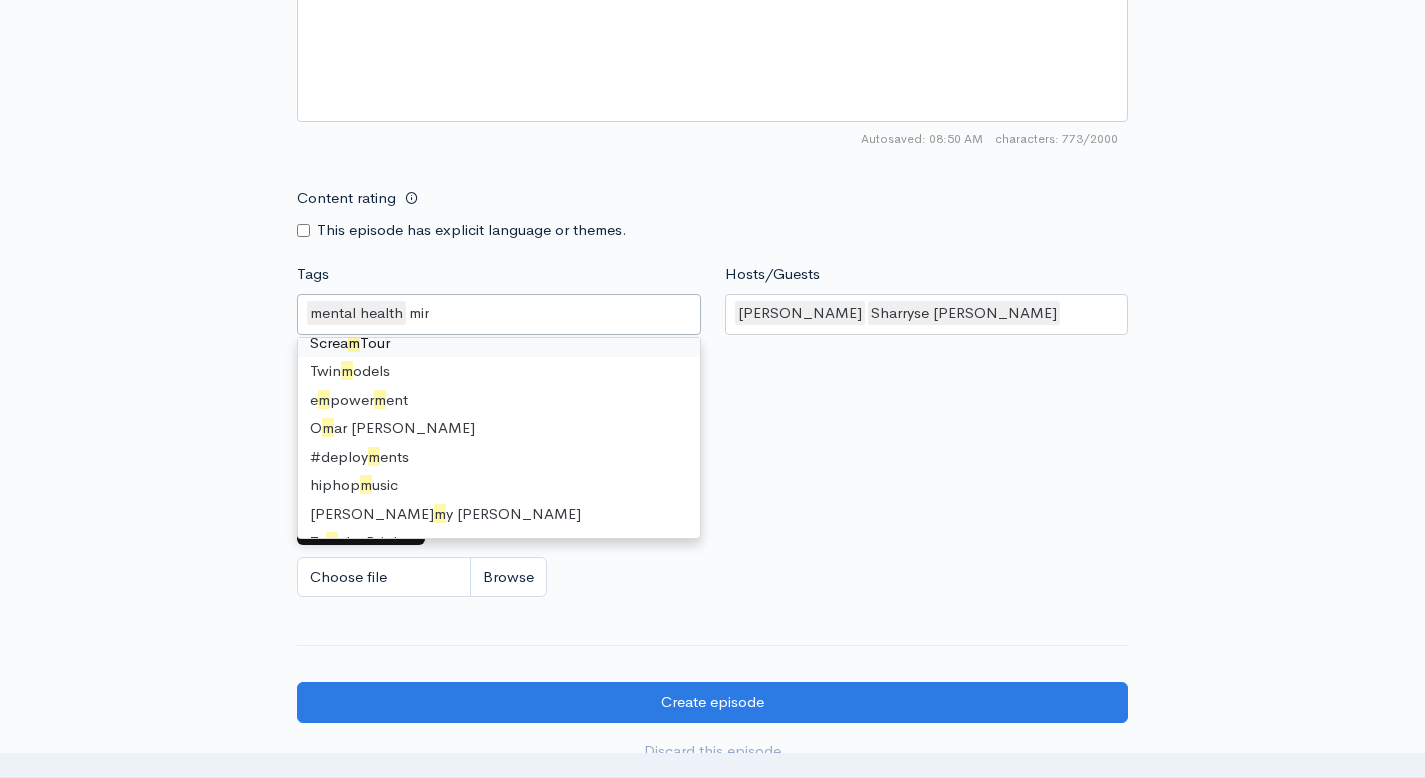 scroll, scrollTop: 0, scrollLeft: 0, axis: both 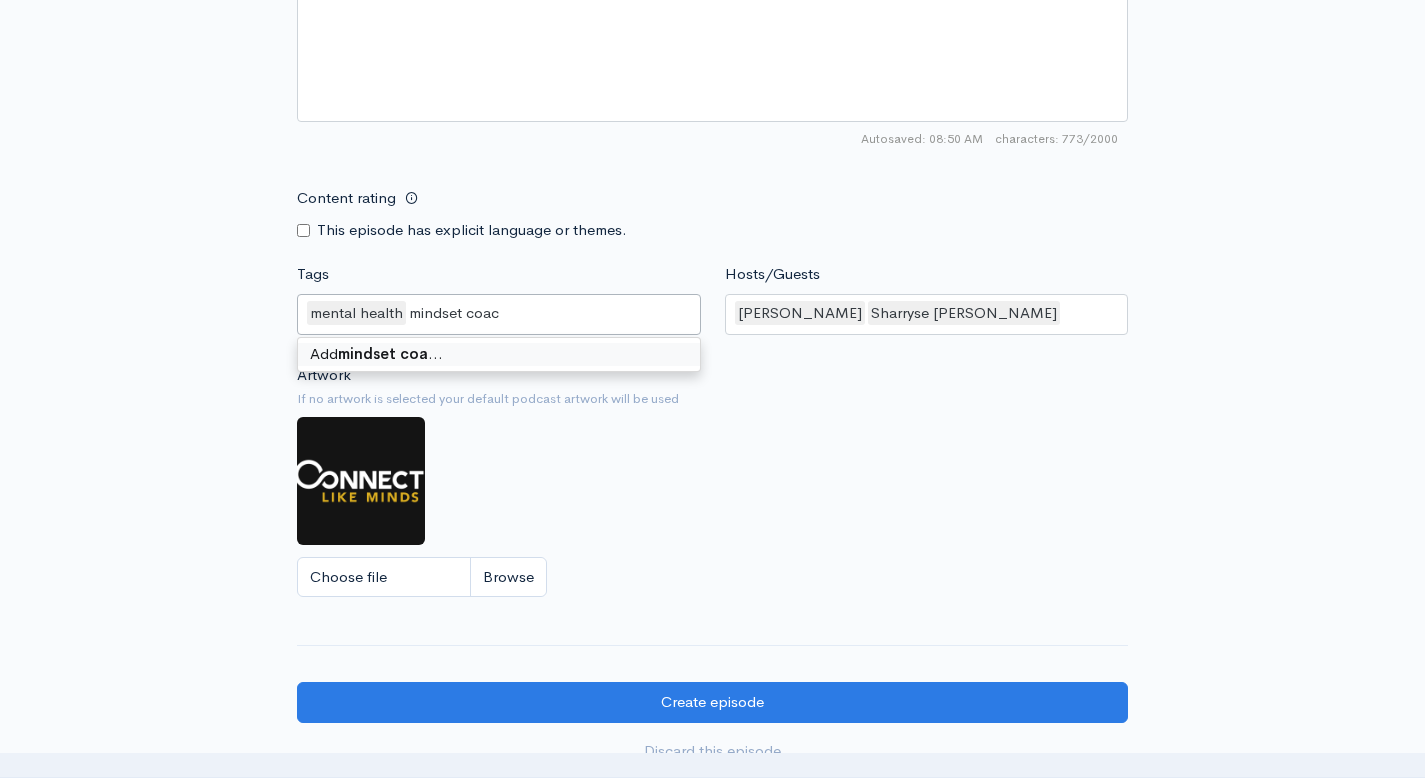 type on "mindset coach" 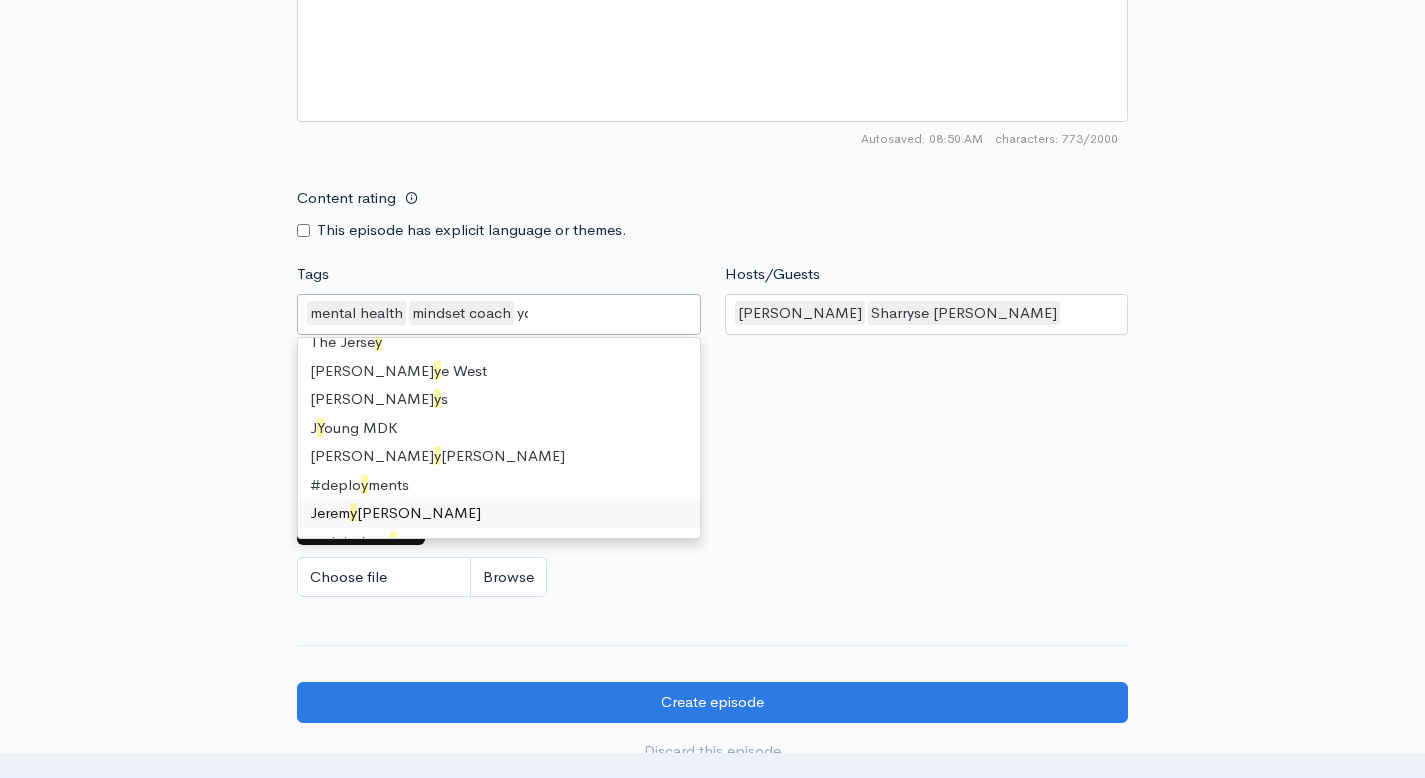 scroll, scrollTop: 0, scrollLeft: 0, axis: both 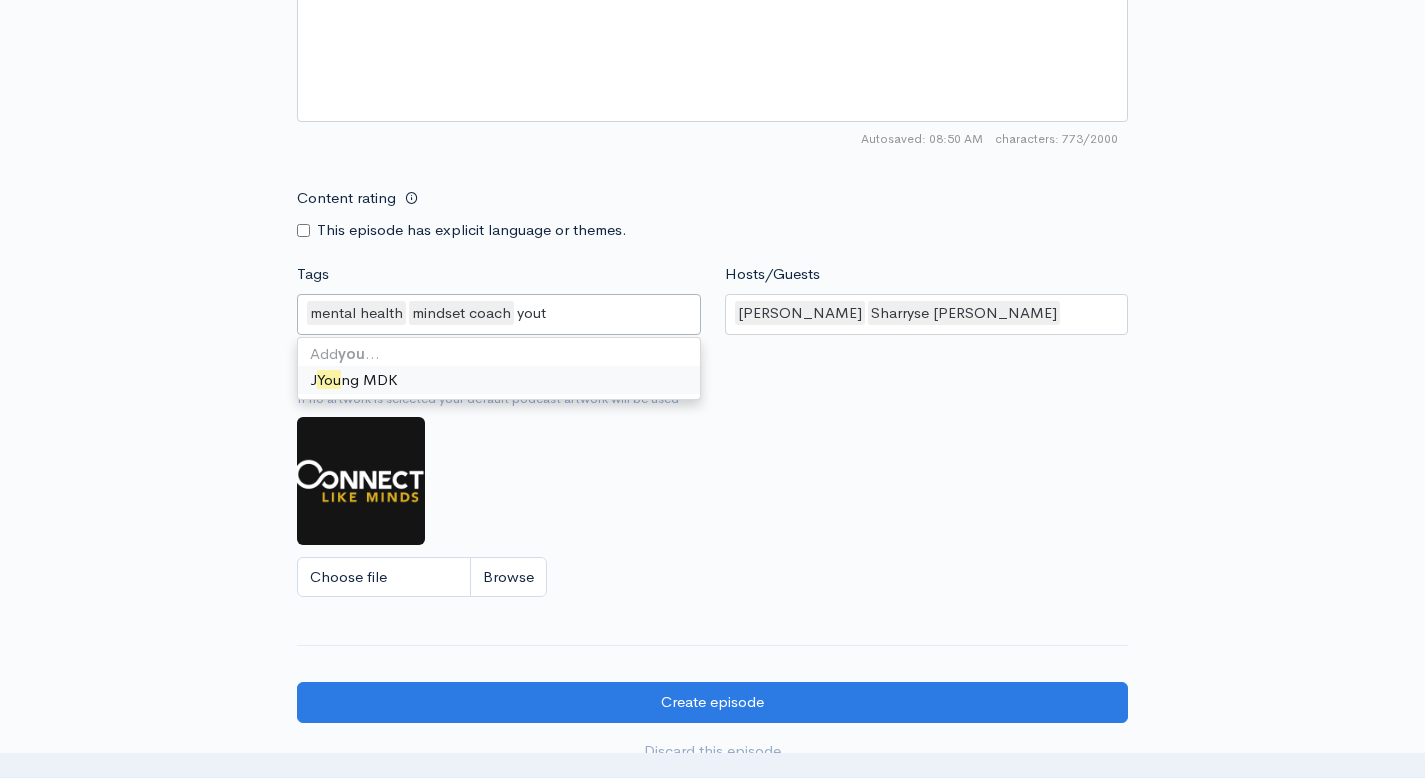 type on "youth" 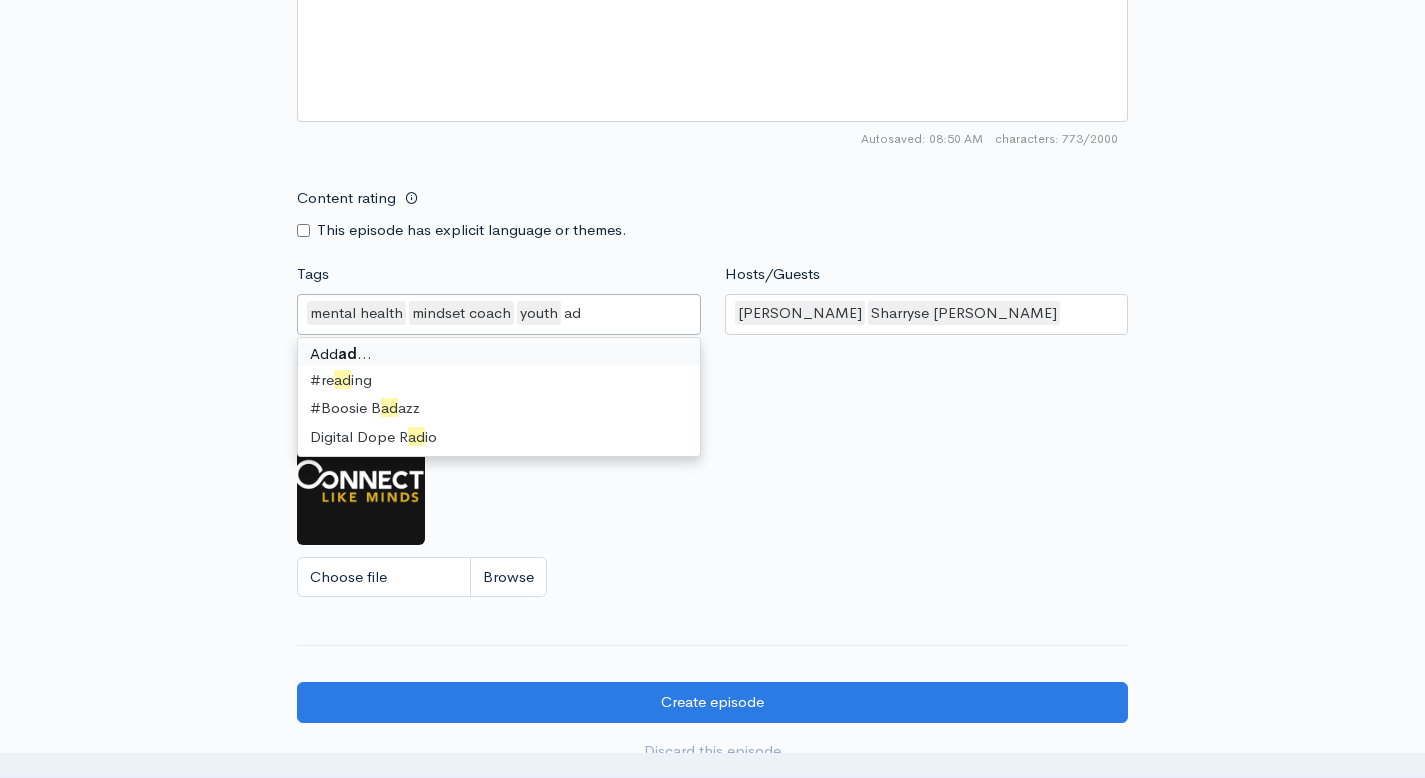 scroll, scrollTop: 0, scrollLeft: 0, axis: both 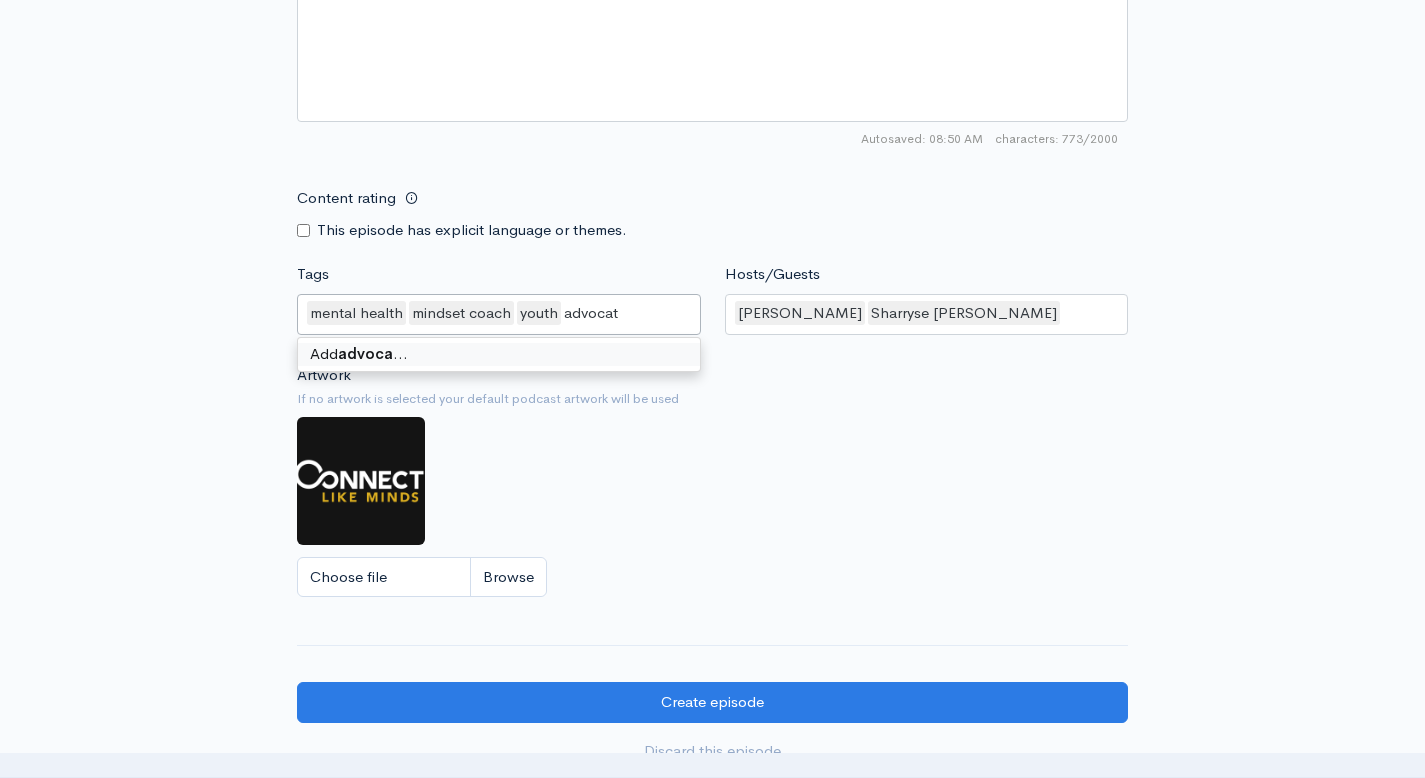 type on "advocate" 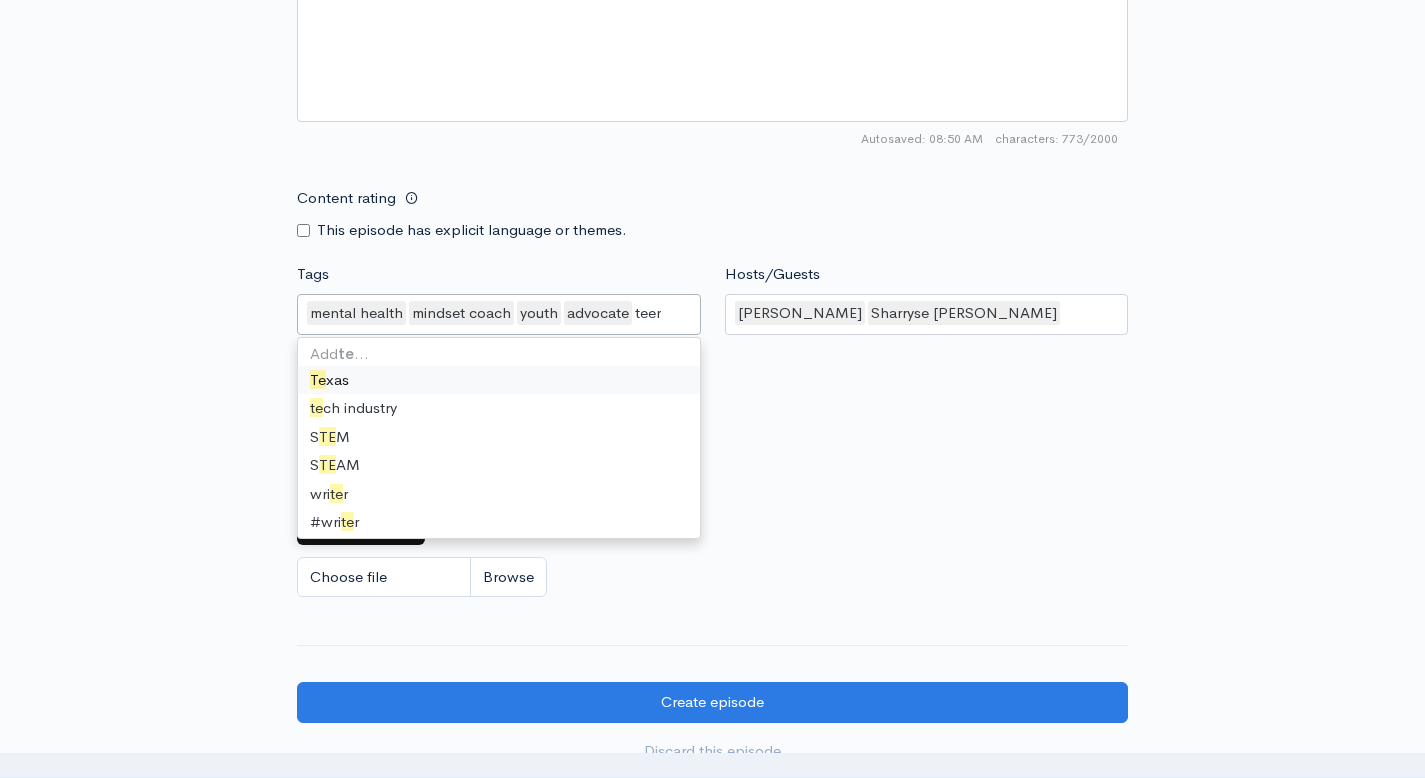 type on "teens" 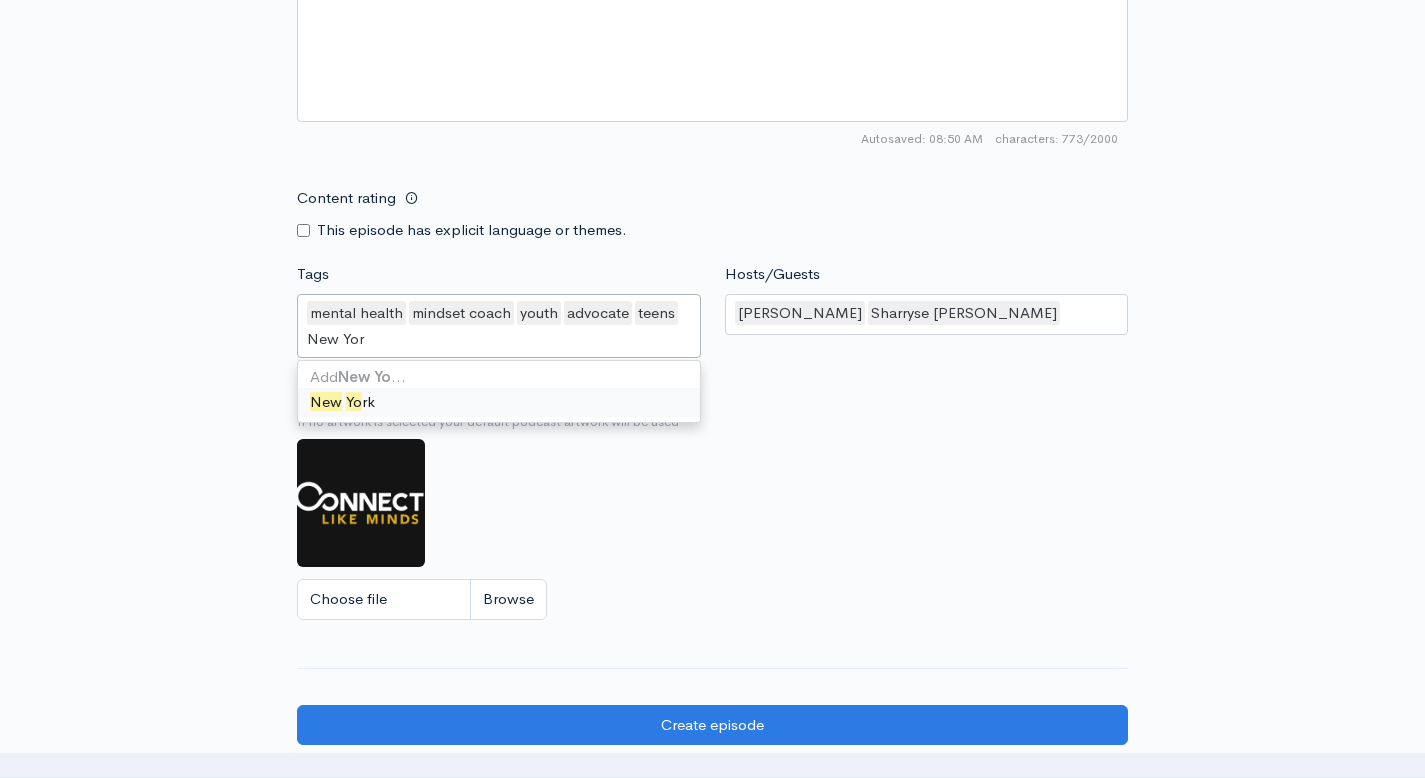 type on "New York" 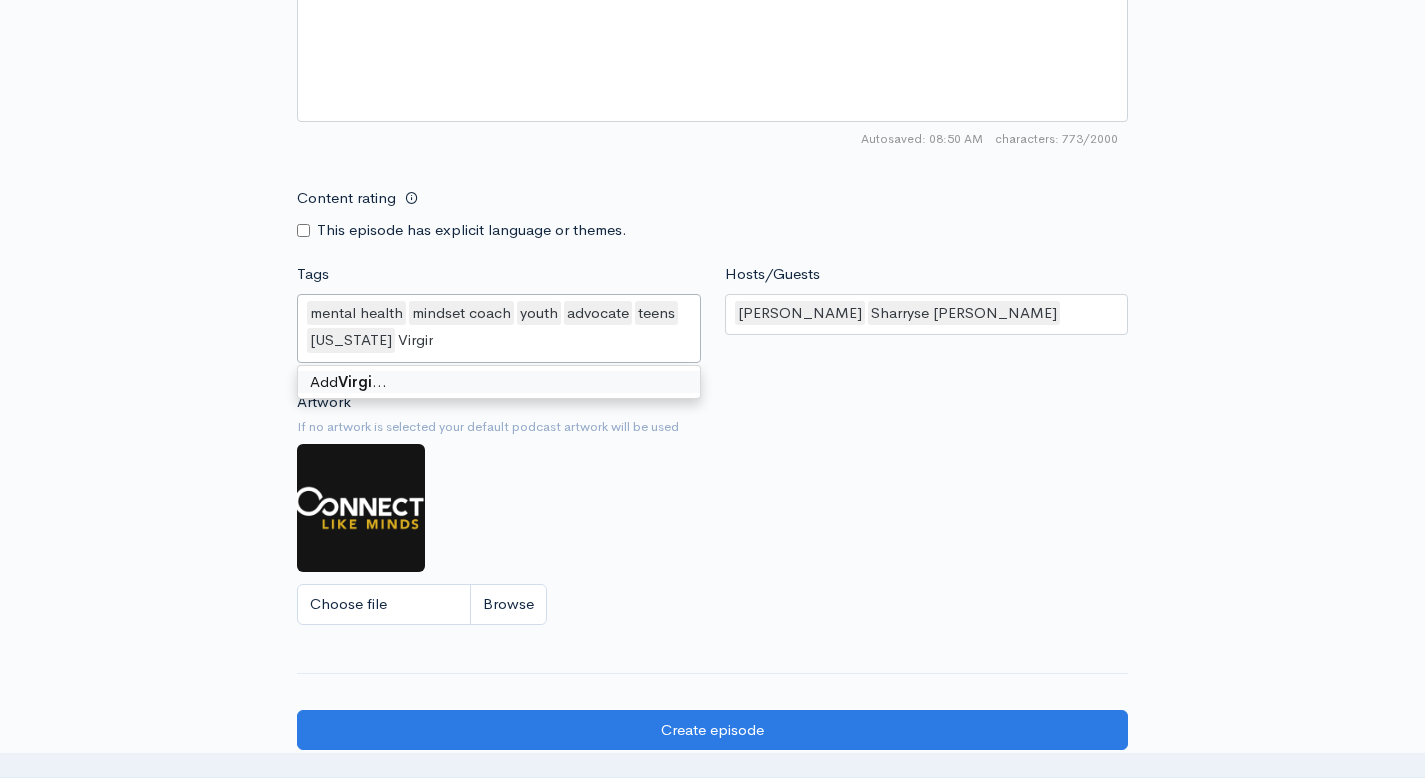 type on "Virginia" 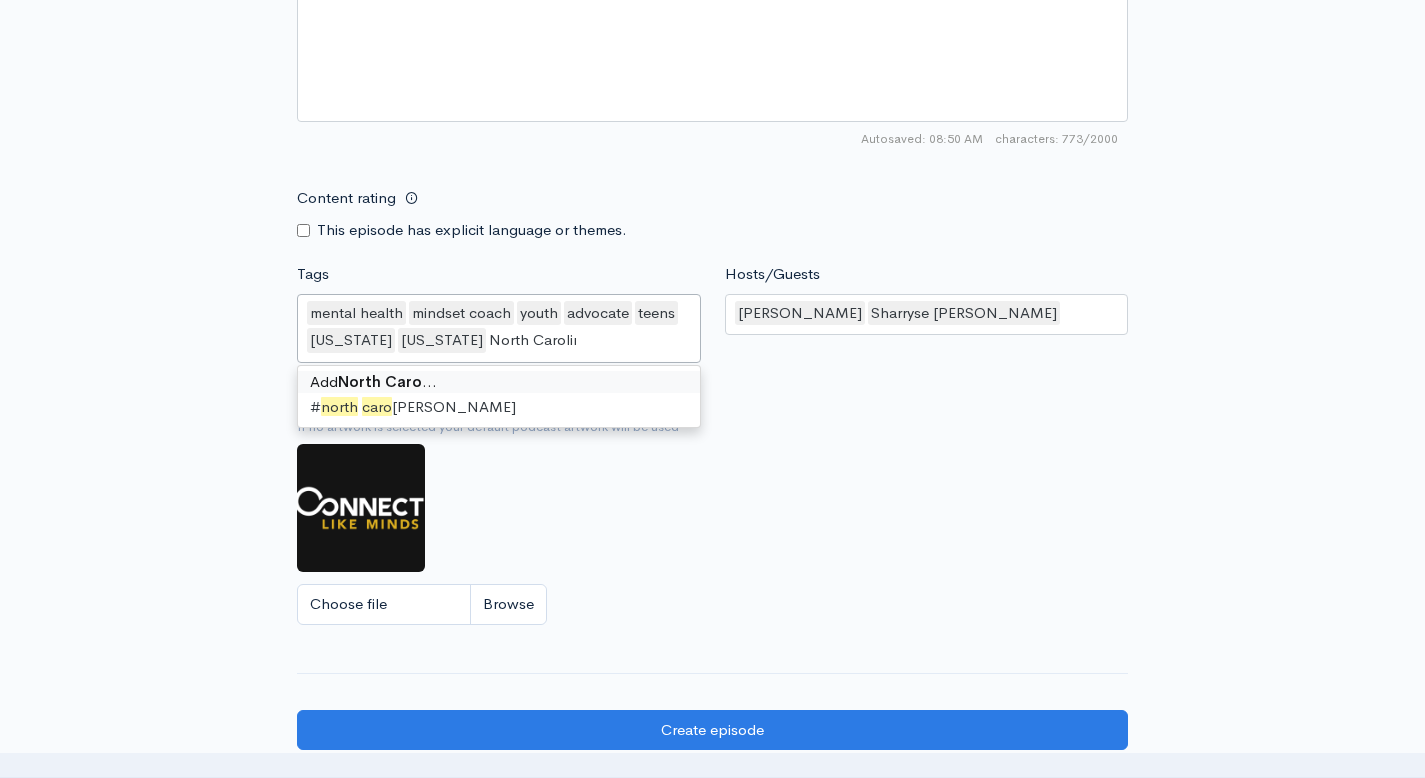 type on "North Carolina" 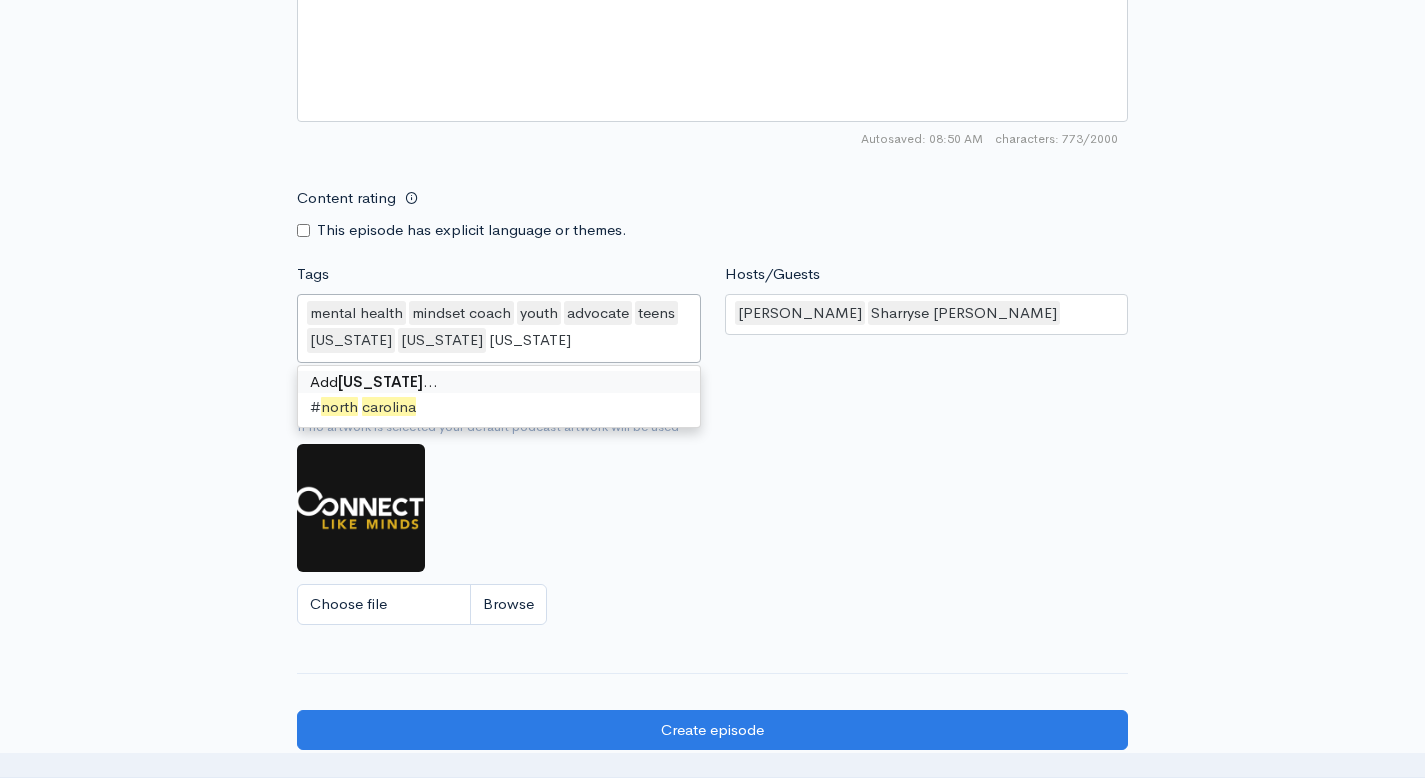 type 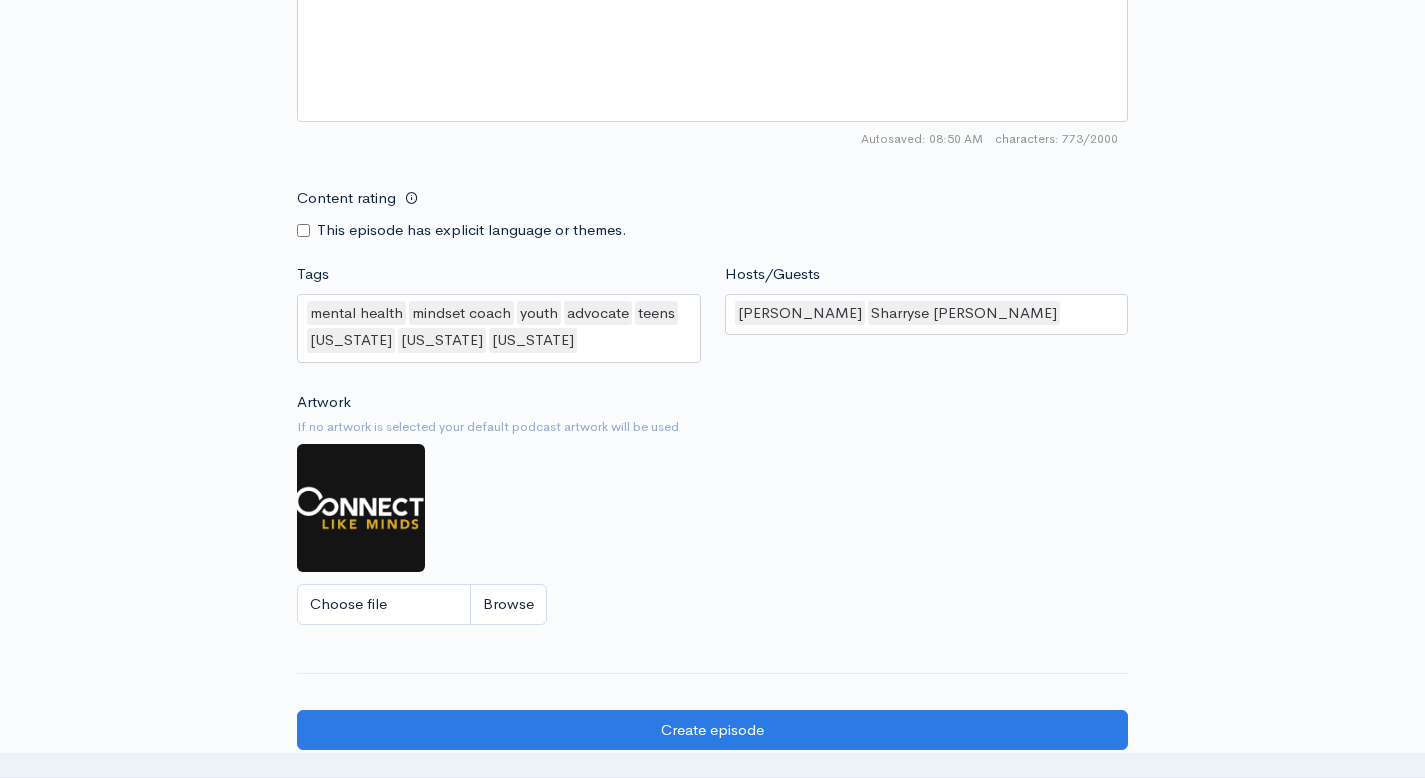 click on "Artwork
If no artwork is selected your default podcast artwork will be used
Choose file   0" at bounding box center [712, 514] 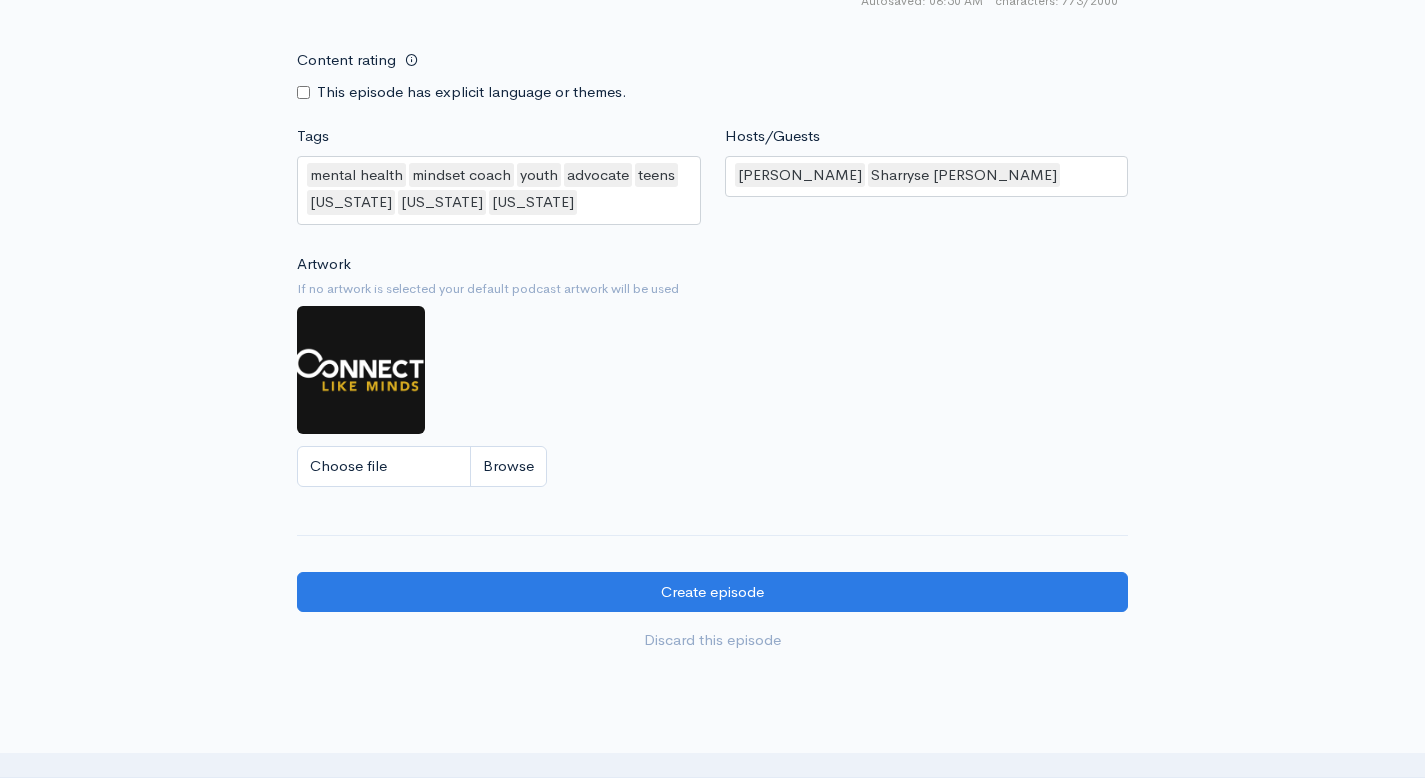 scroll, scrollTop: 1505, scrollLeft: 0, axis: vertical 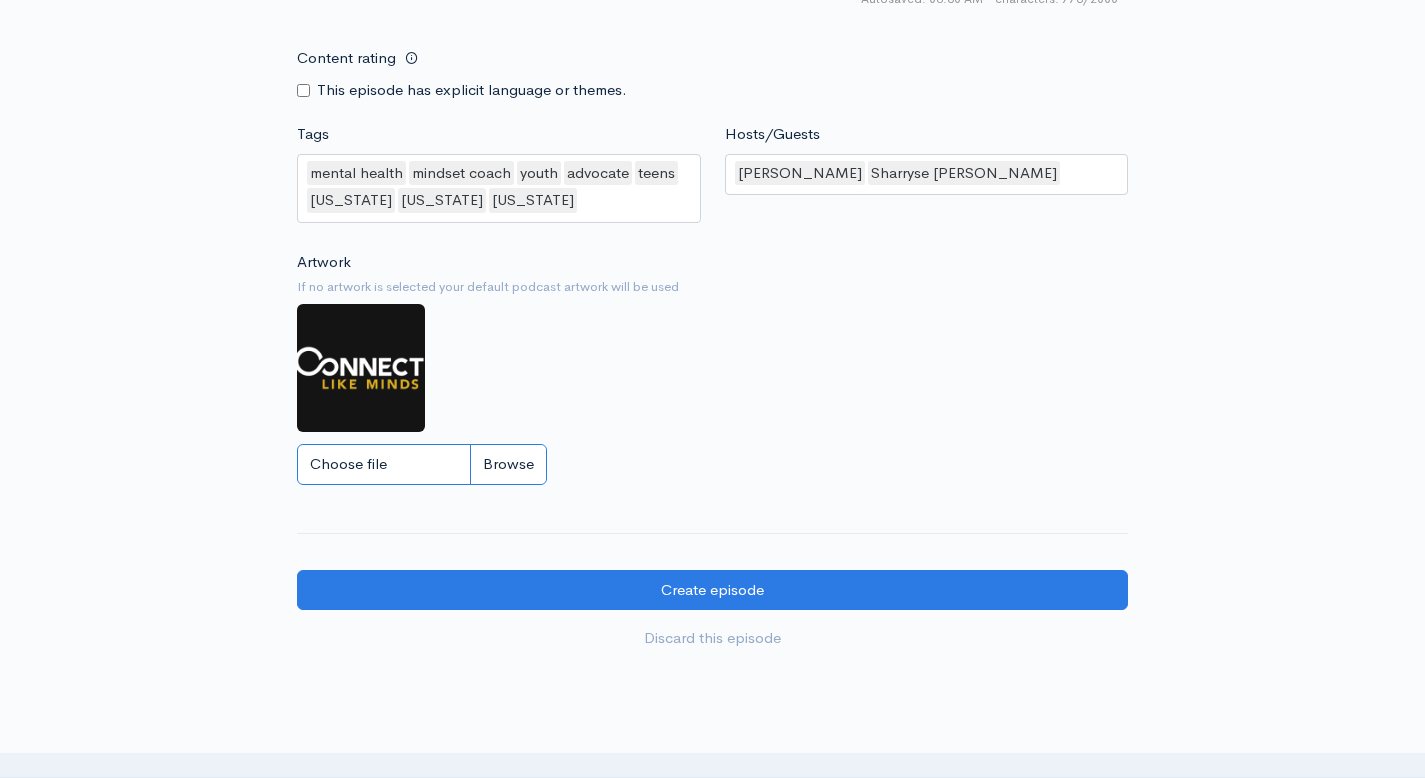 click on "Choose file" at bounding box center (422, 464) 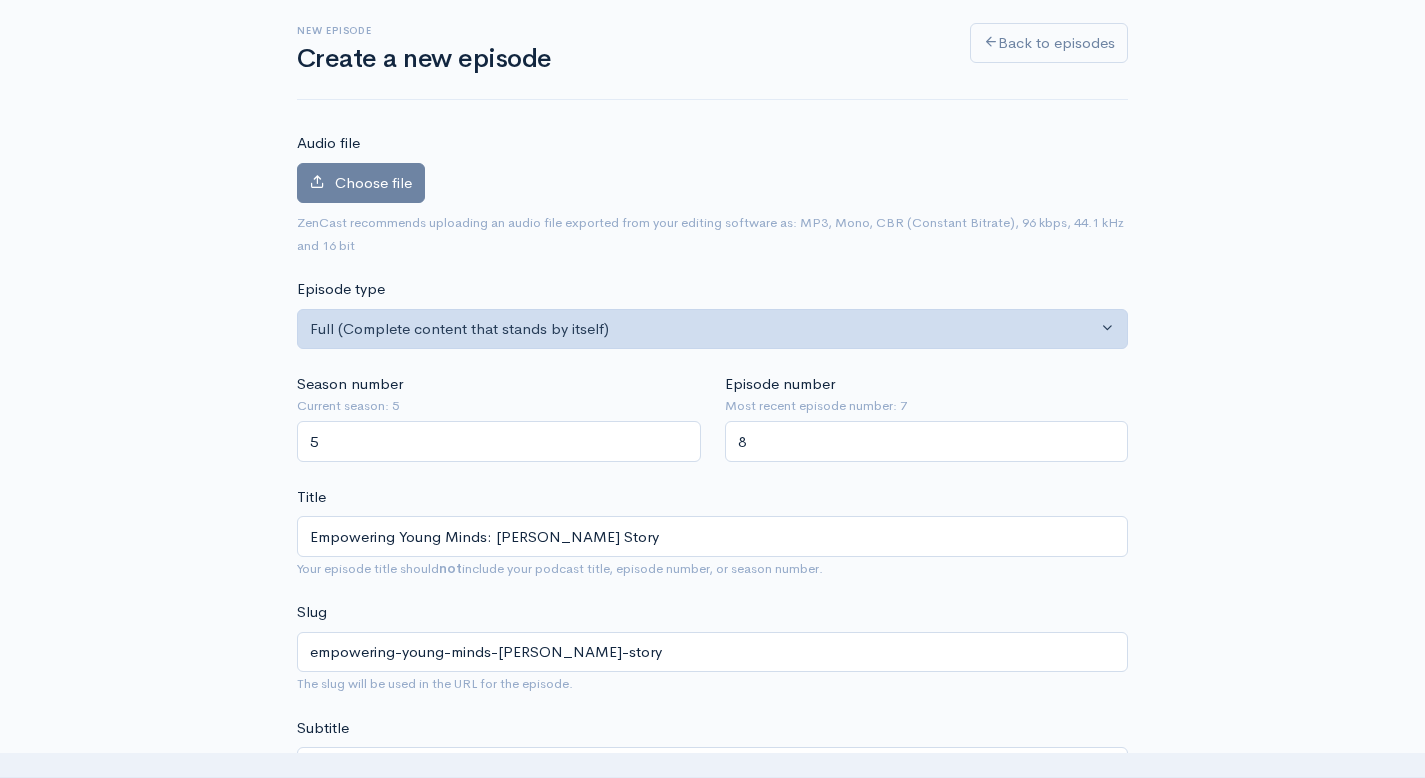 scroll, scrollTop: 0, scrollLeft: 0, axis: both 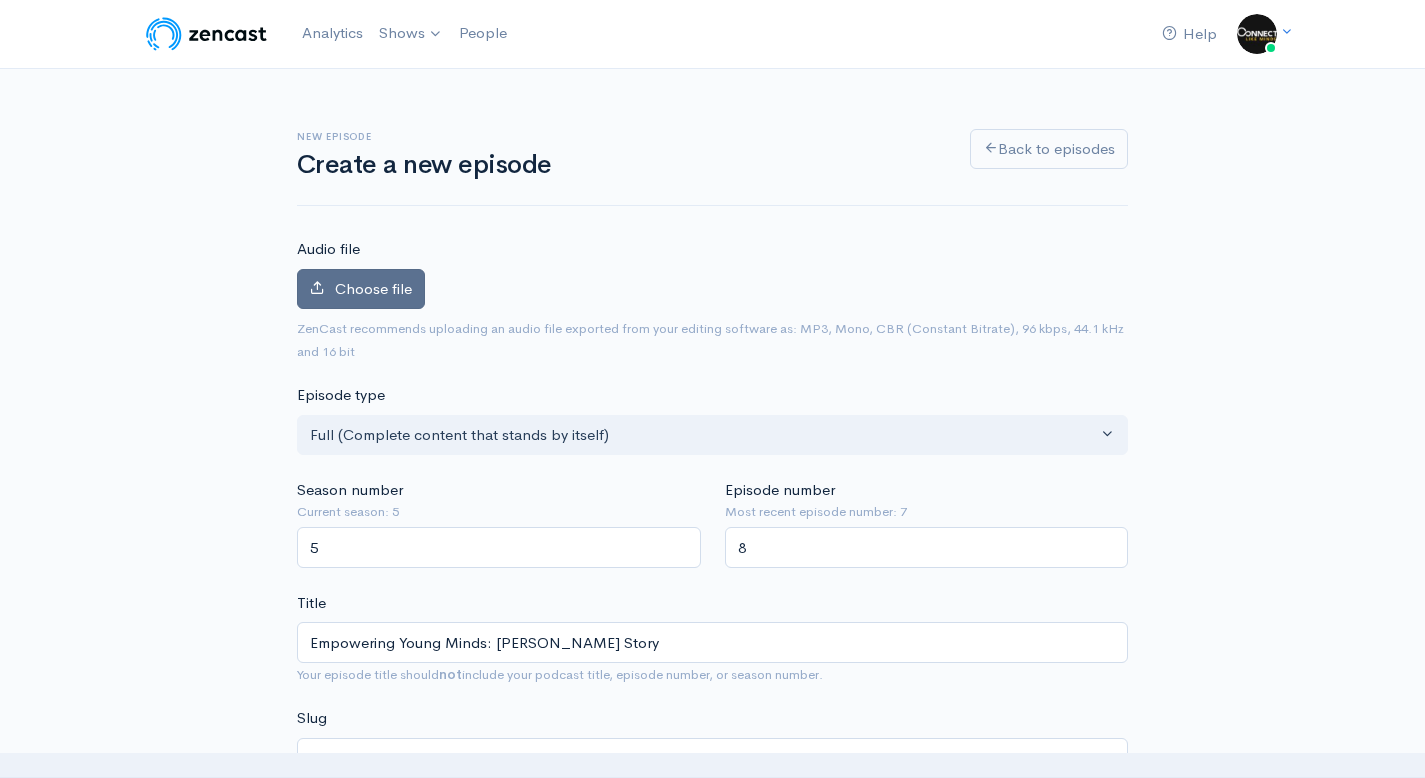 click on "Choose file" at bounding box center [373, 288] 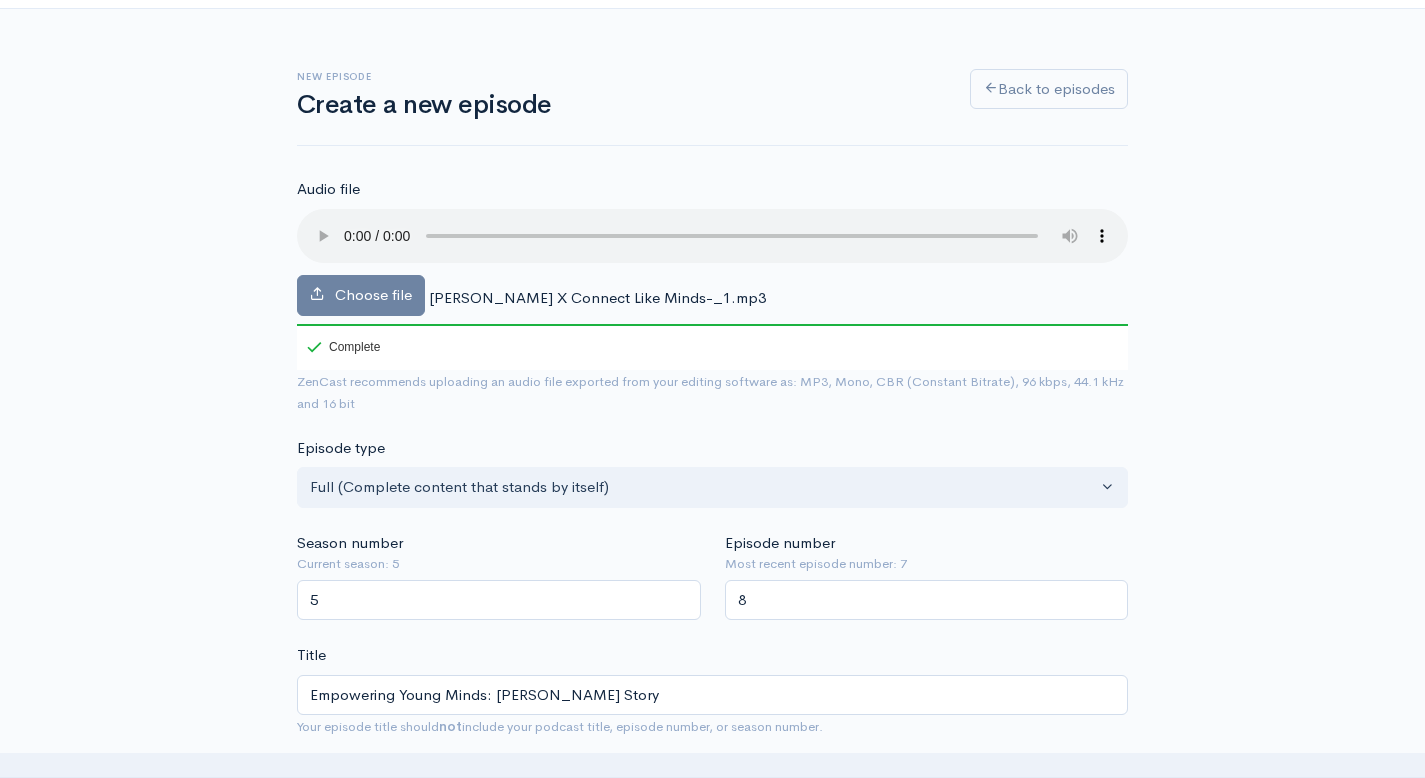 scroll, scrollTop: 0, scrollLeft: 0, axis: both 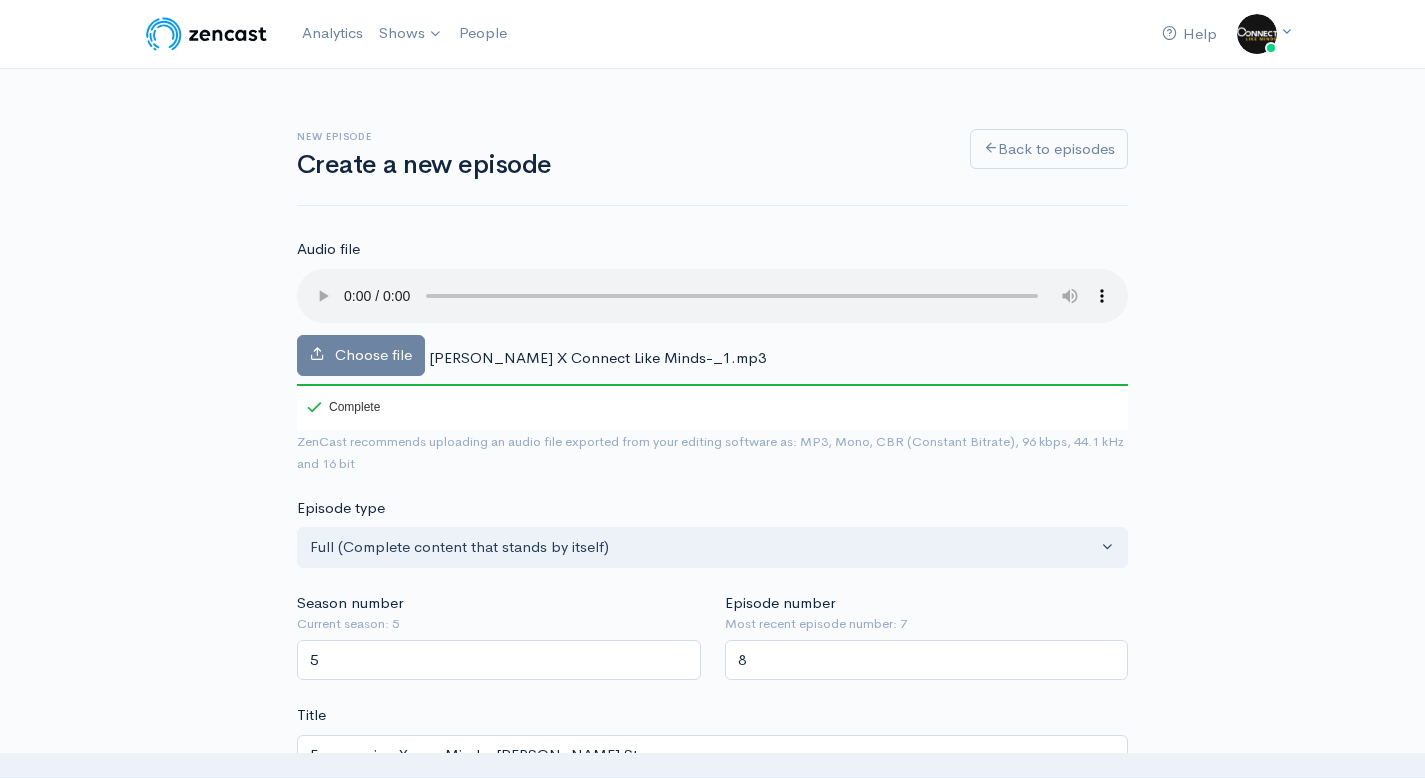 type 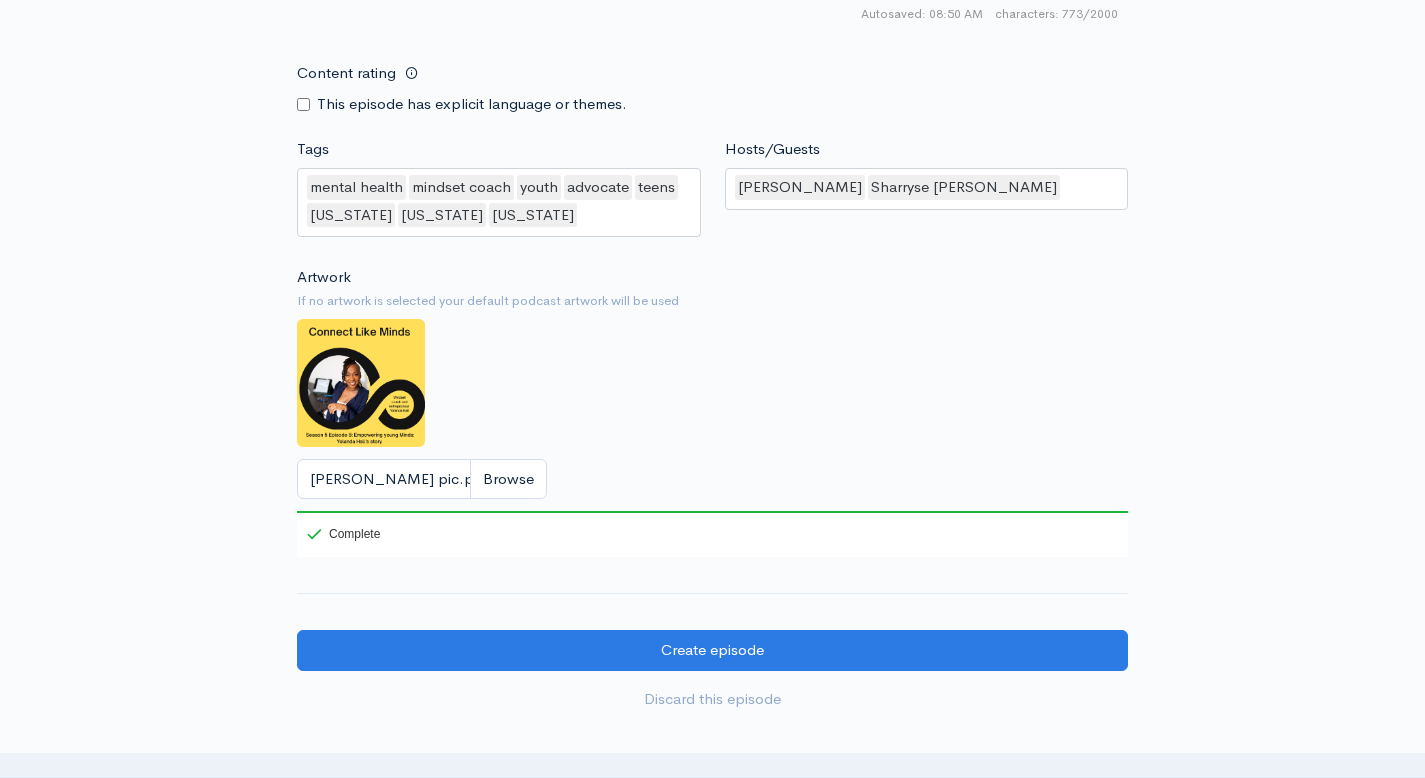 scroll, scrollTop: 1706, scrollLeft: 0, axis: vertical 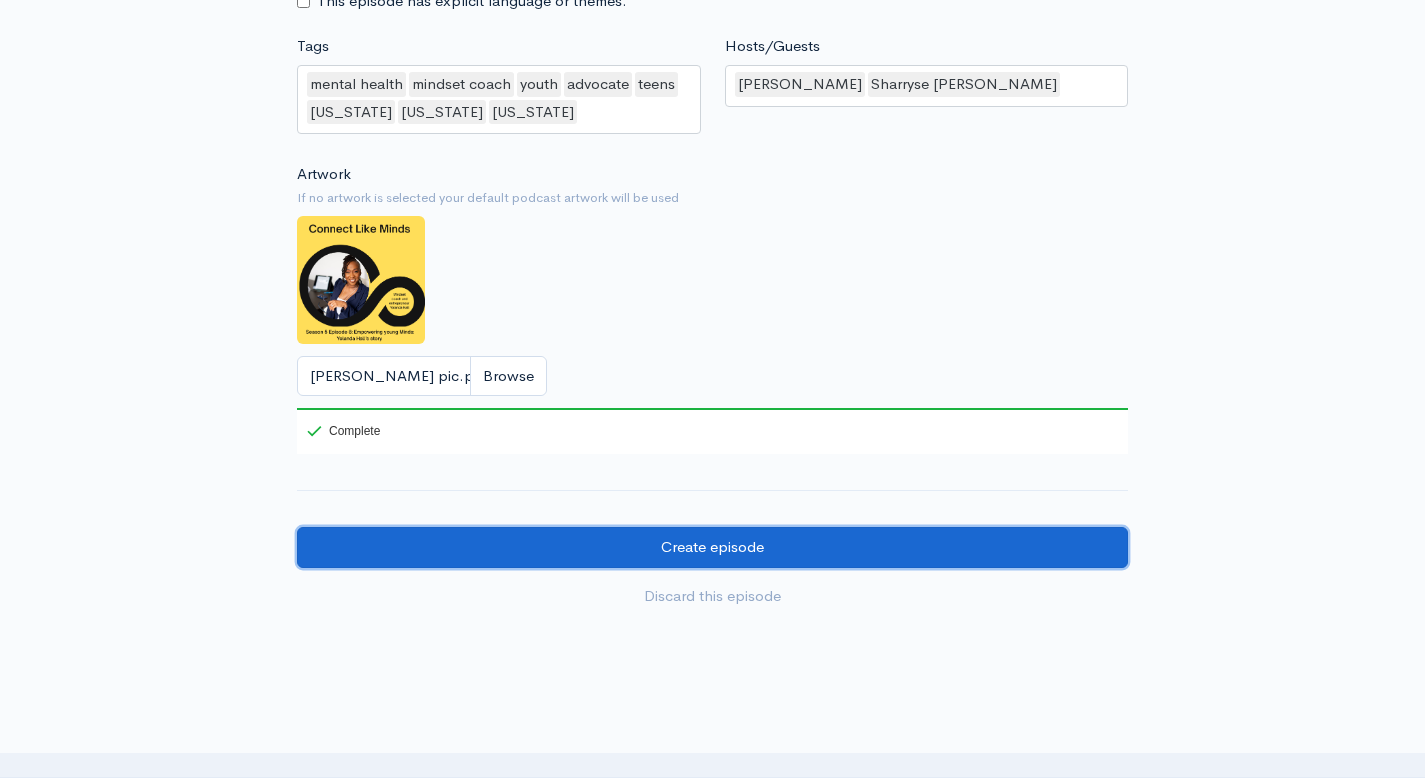 click on "Create episode" at bounding box center [712, 547] 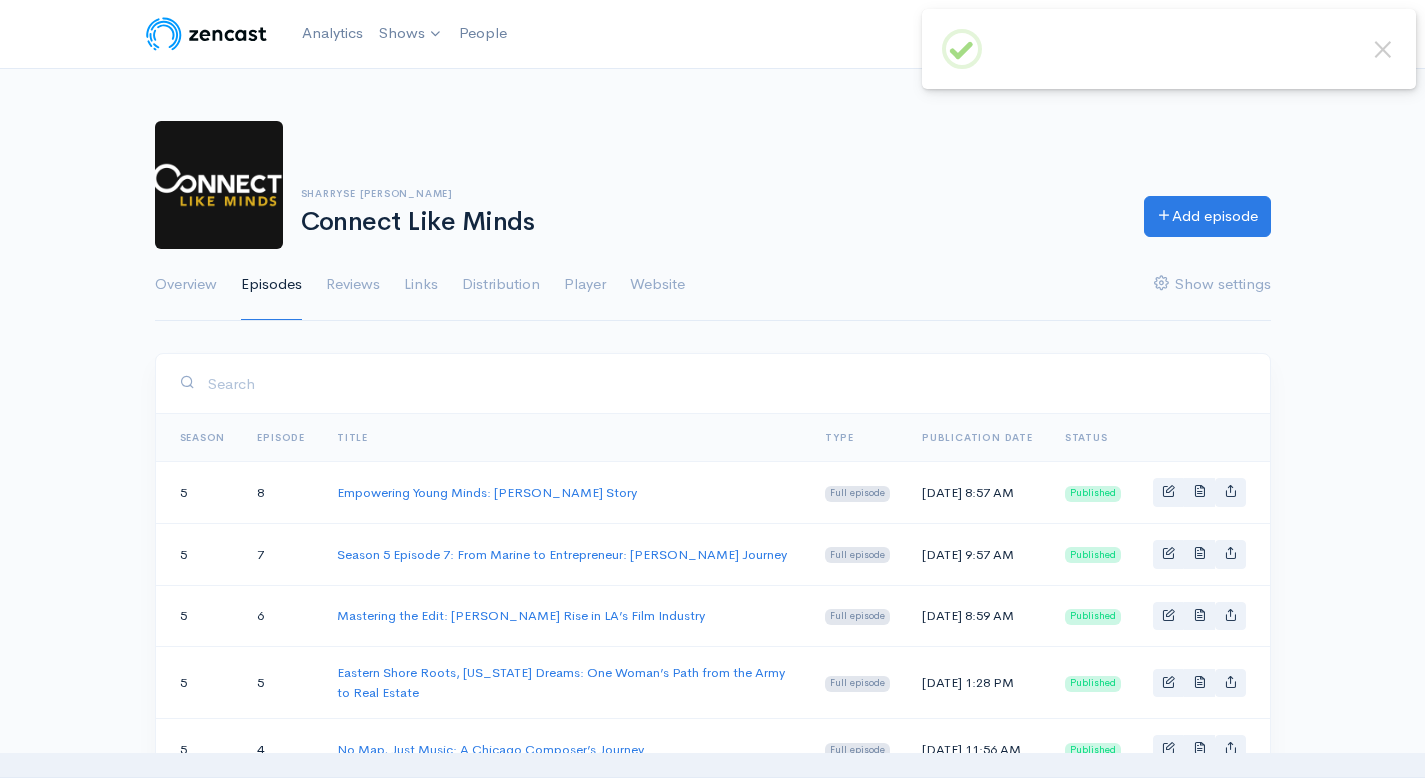 scroll, scrollTop: 0, scrollLeft: 0, axis: both 